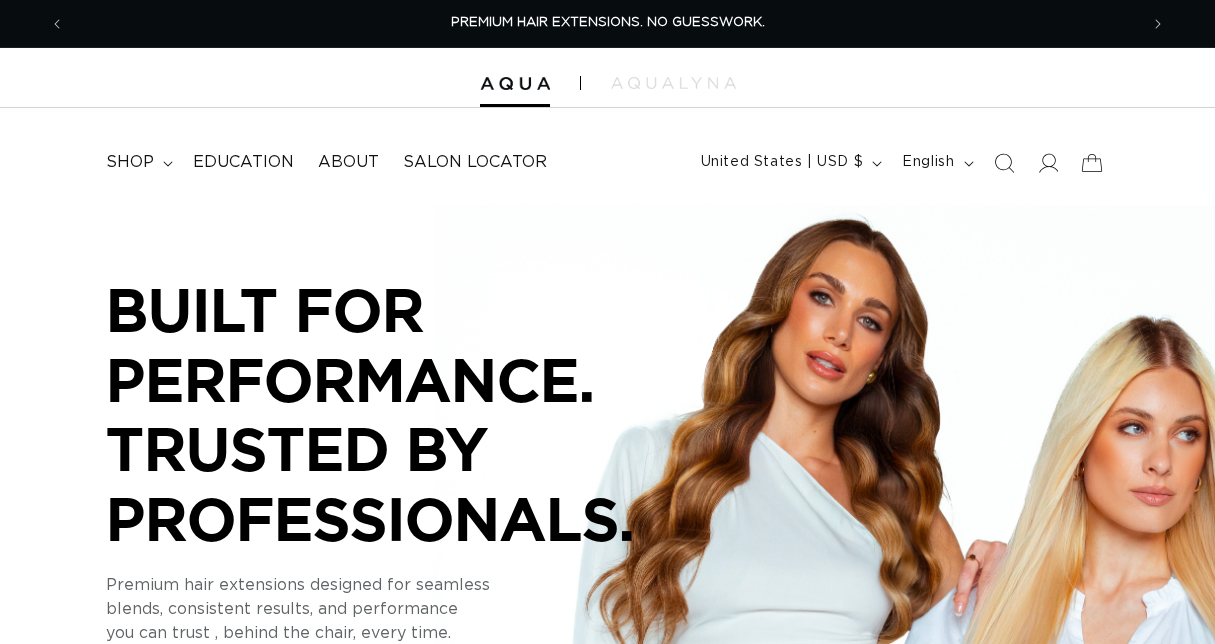scroll, scrollTop: 0, scrollLeft: 0, axis: both 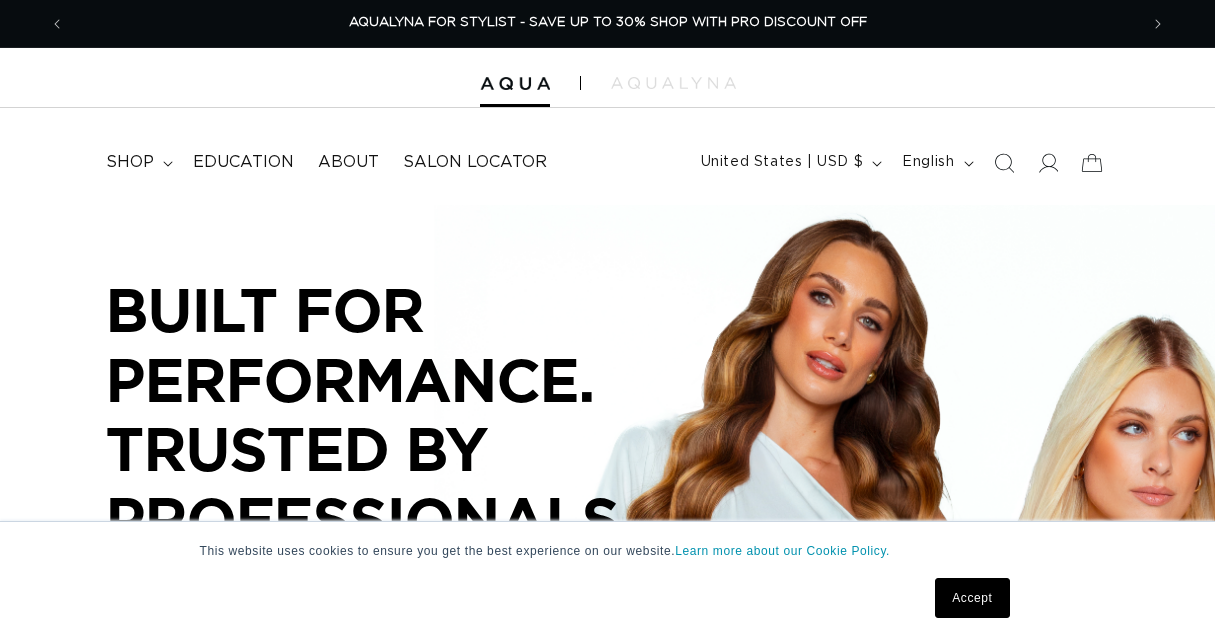 click 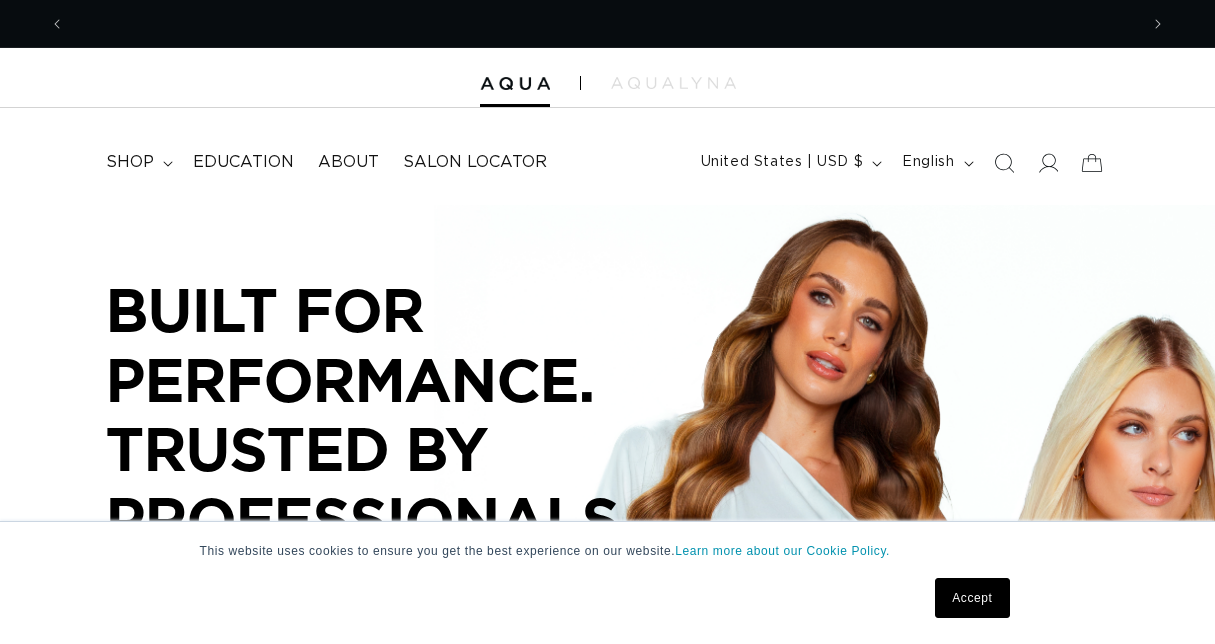 scroll, scrollTop: 0, scrollLeft: 0, axis: both 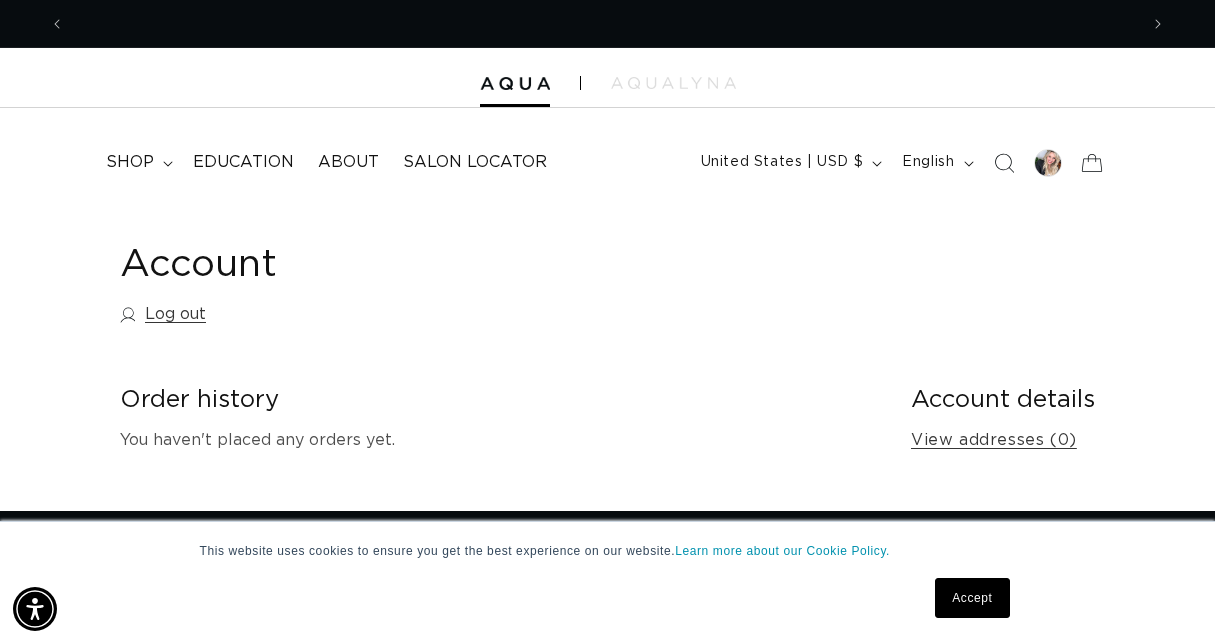 click on "Order history" at bounding box center (499, 400) 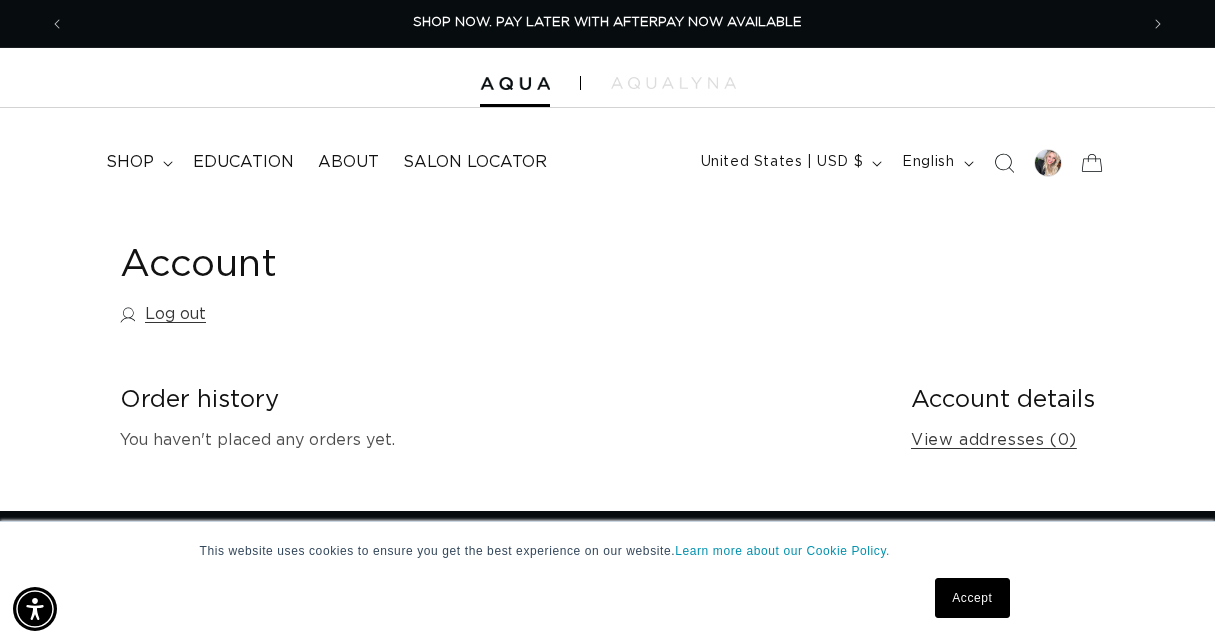 click on "You haven't placed any orders yet." at bounding box center [499, 440] 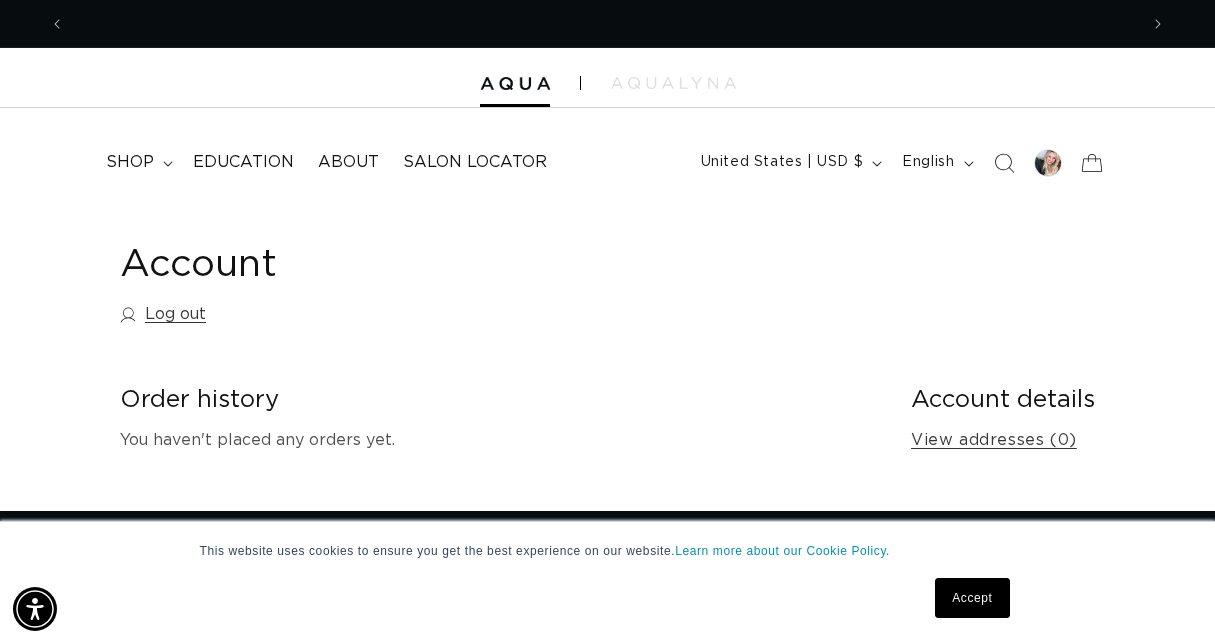 scroll, scrollTop: 0, scrollLeft: 2146, axis: horizontal 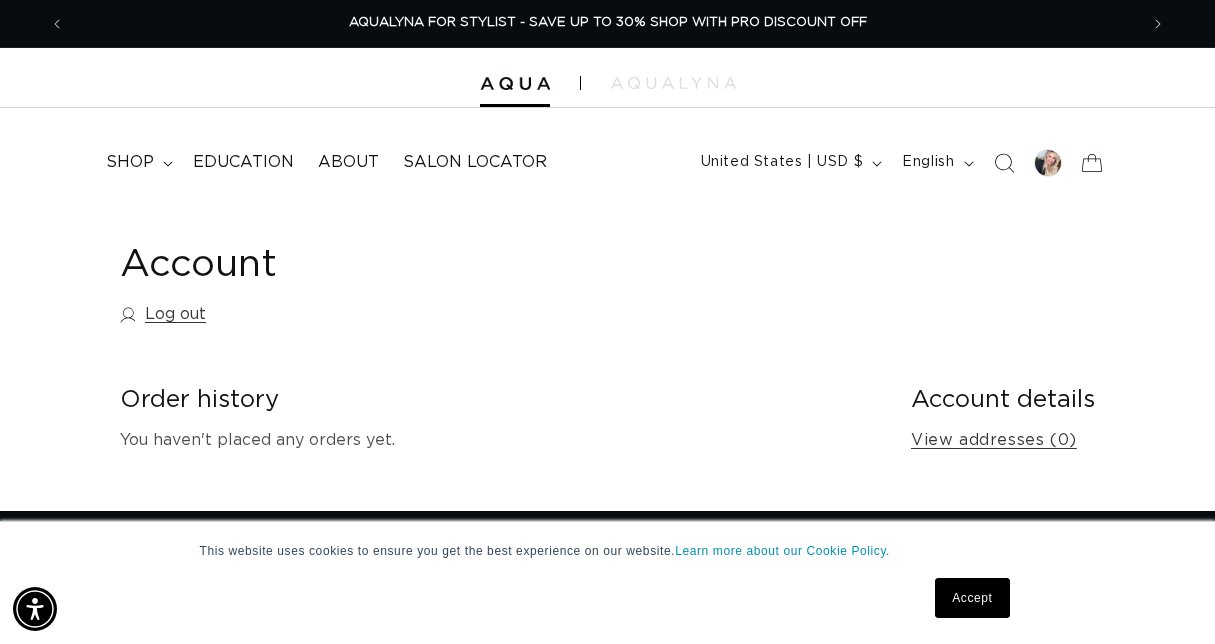 click on "Order history" at bounding box center (499, 400) 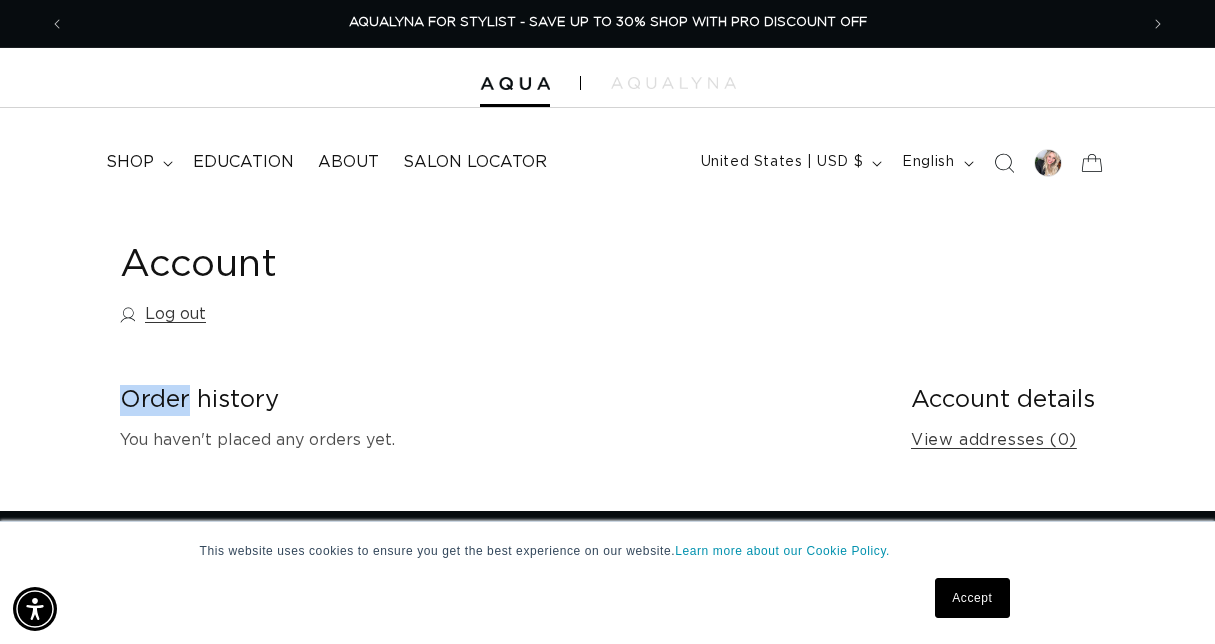 click on "Order history" at bounding box center [499, 400] 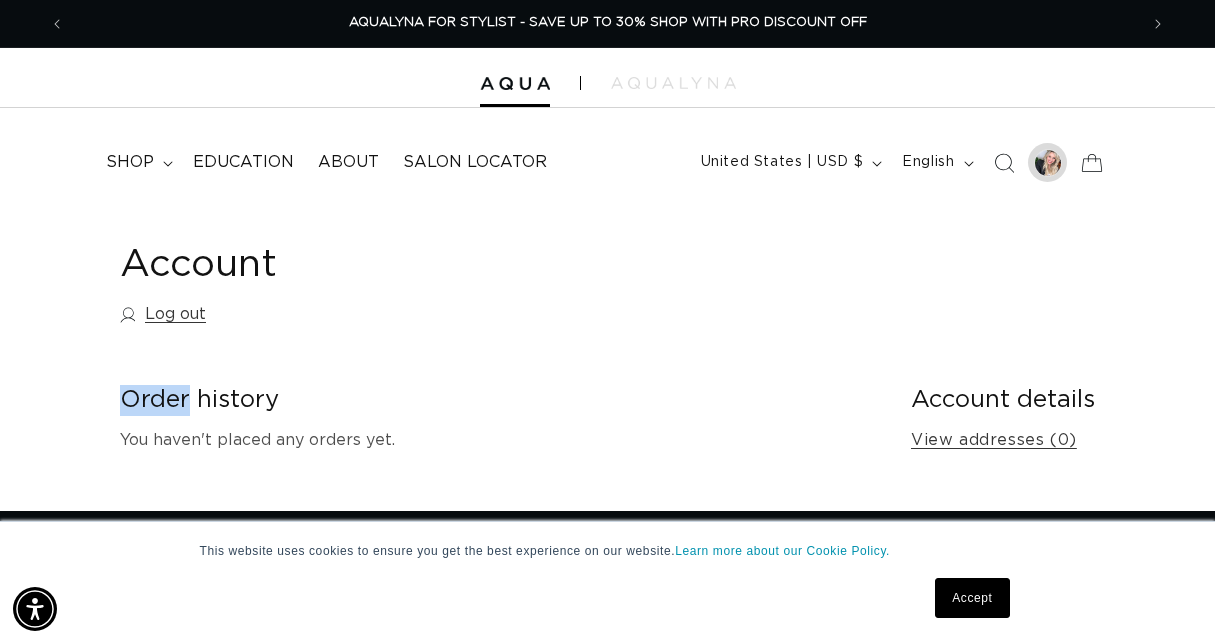 click at bounding box center [1048, 163] 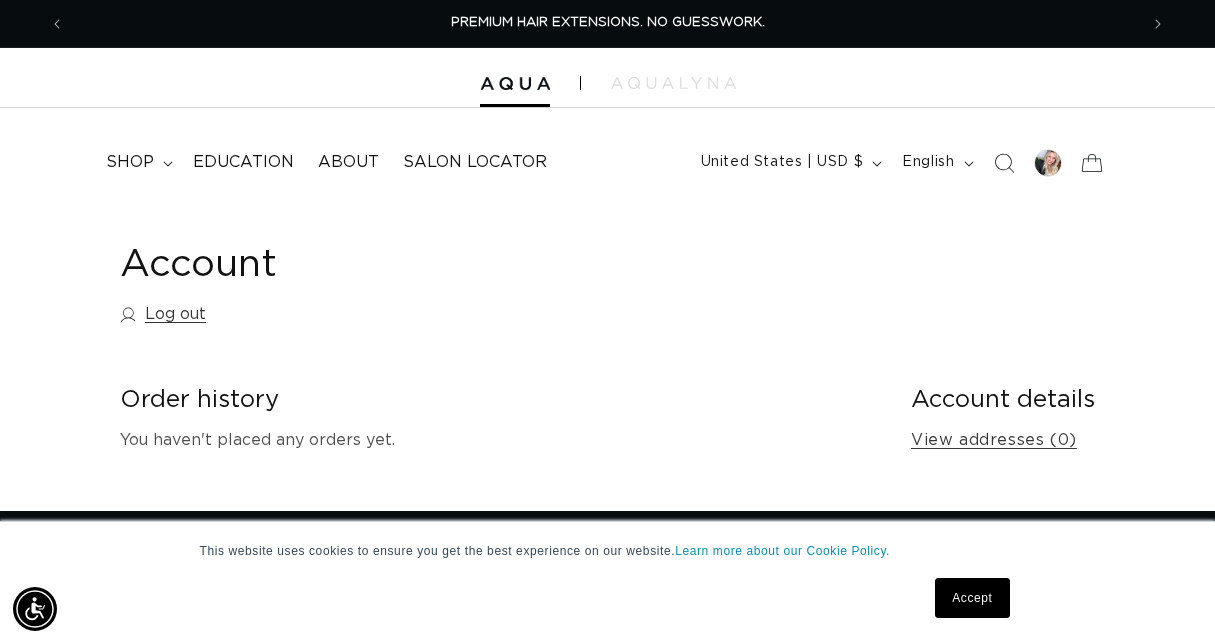 scroll, scrollTop: 0, scrollLeft: 0, axis: both 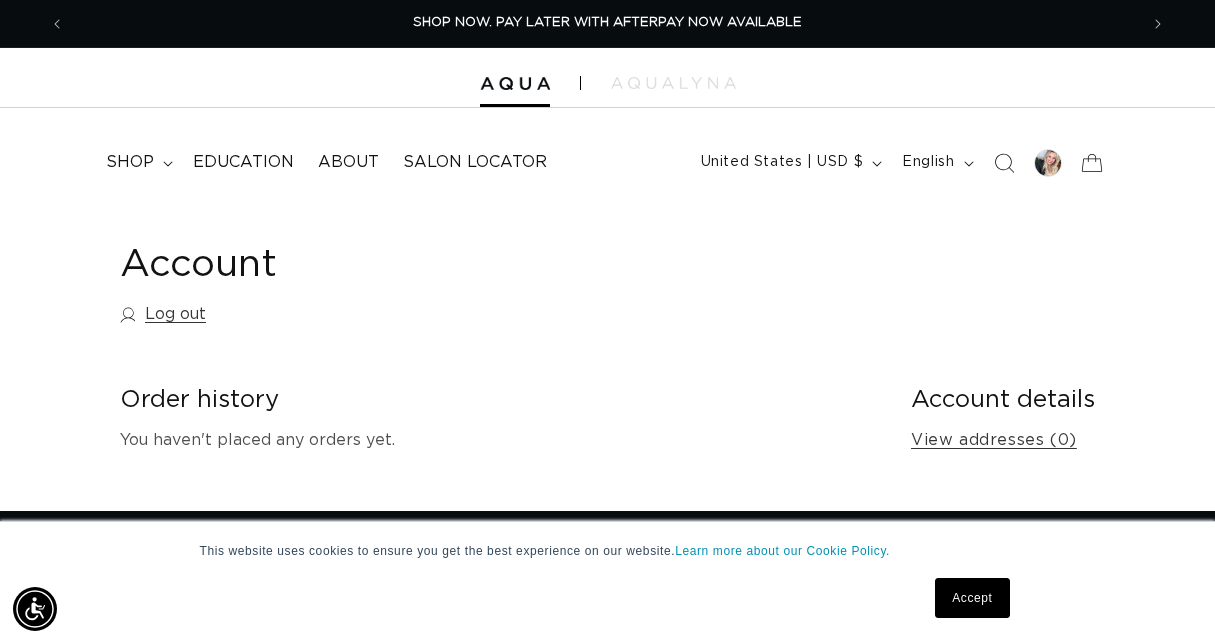 click on "Order history" at bounding box center [499, 400] 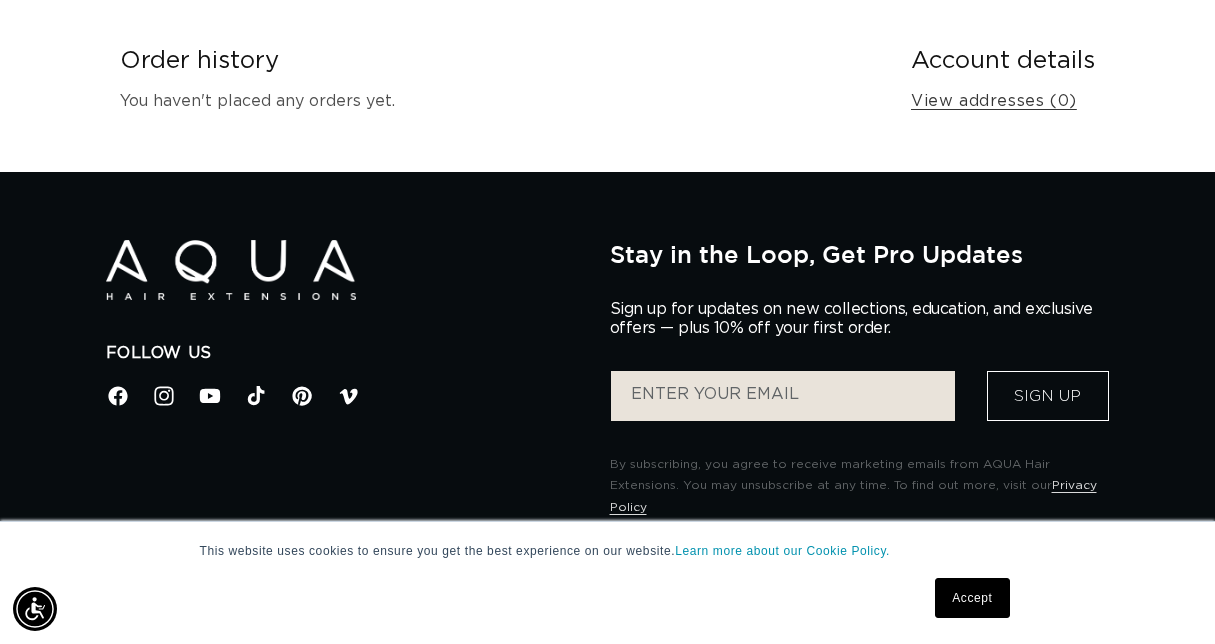 scroll, scrollTop: 498, scrollLeft: 0, axis: vertical 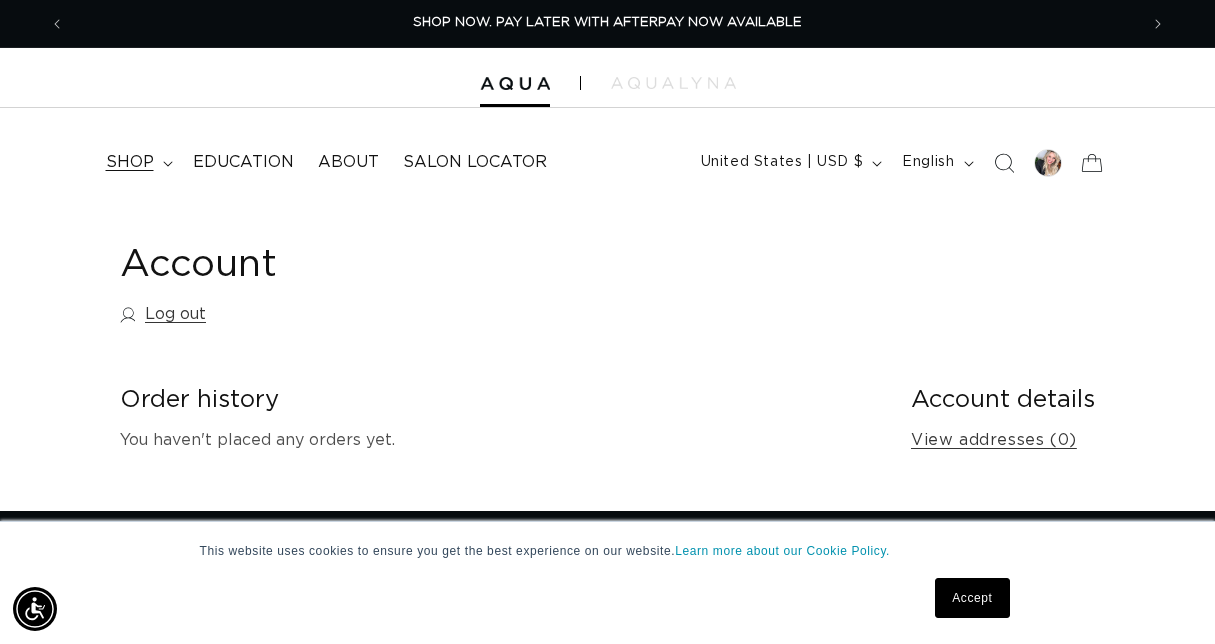 click on "shop" at bounding box center (130, 162) 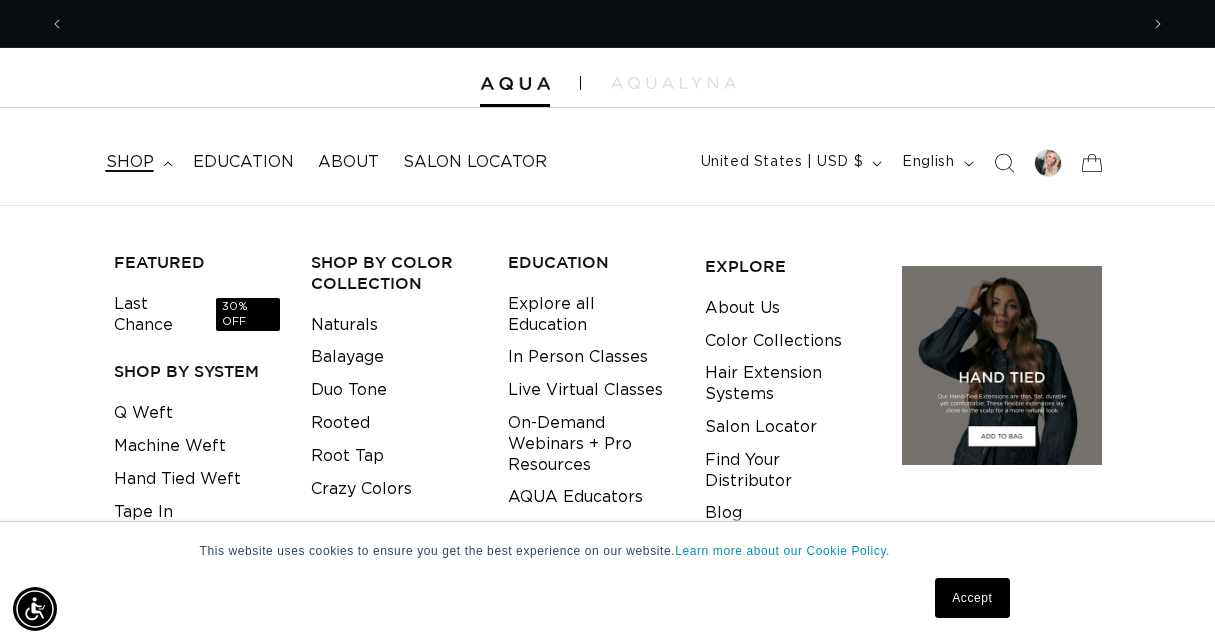 scroll, scrollTop: 0, scrollLeft: 2146, axis: horizontal 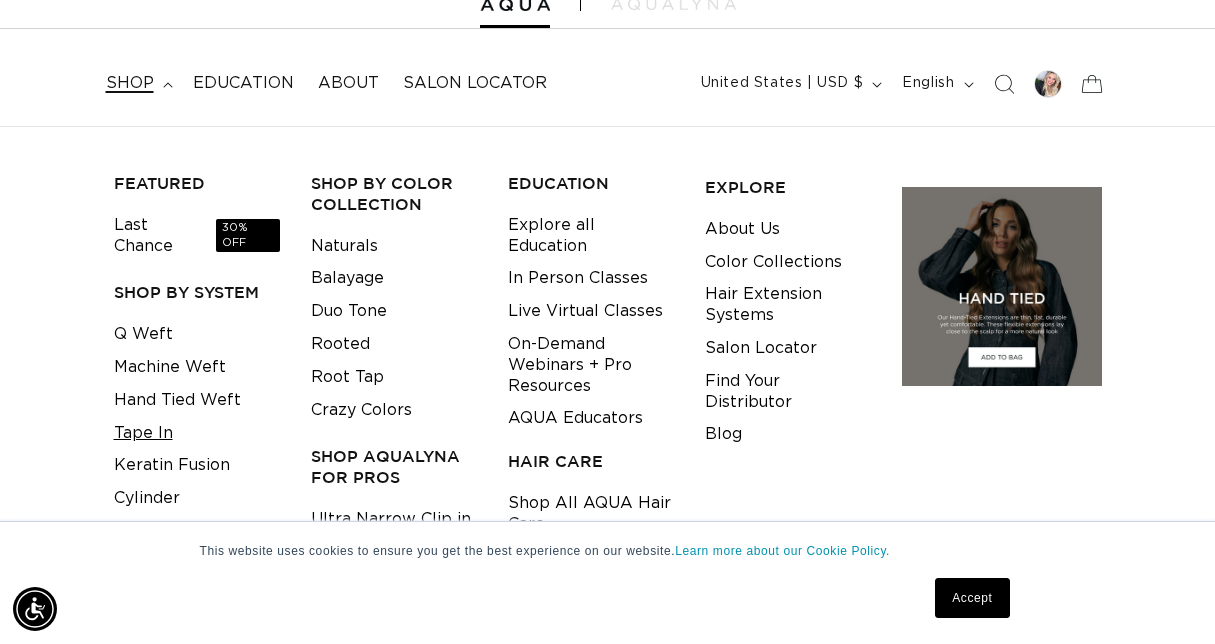 click on "Tape In" at bounding box center (143, 433) 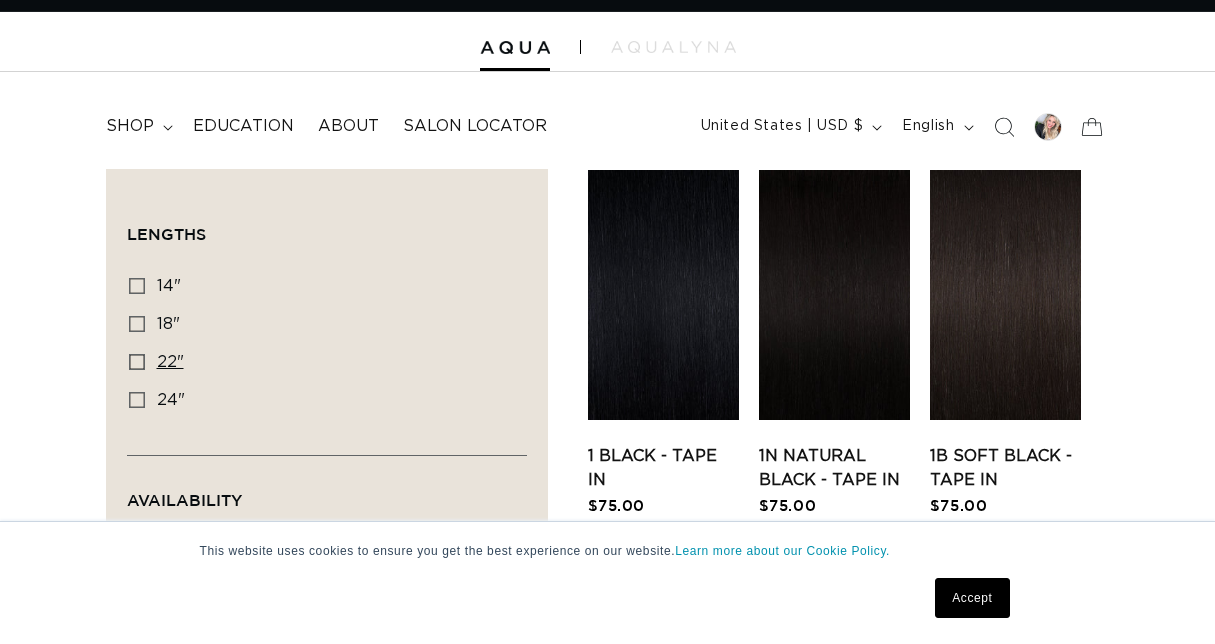 scroll, scrollTop: 36, scrollLeft: 0, axis: vertical 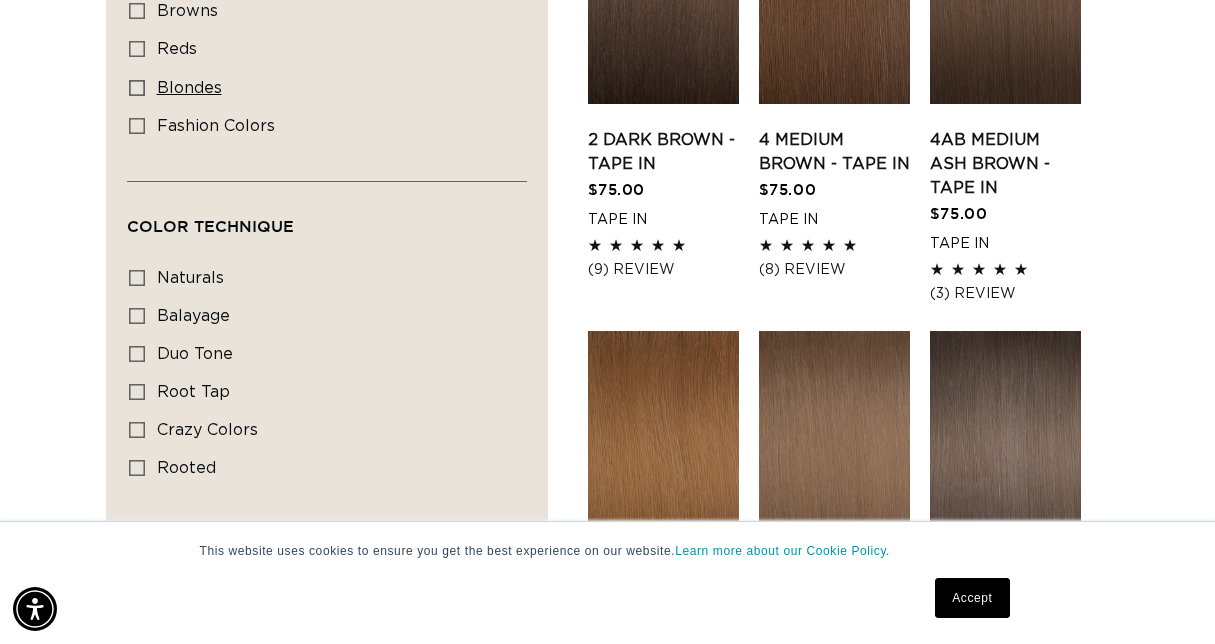 click 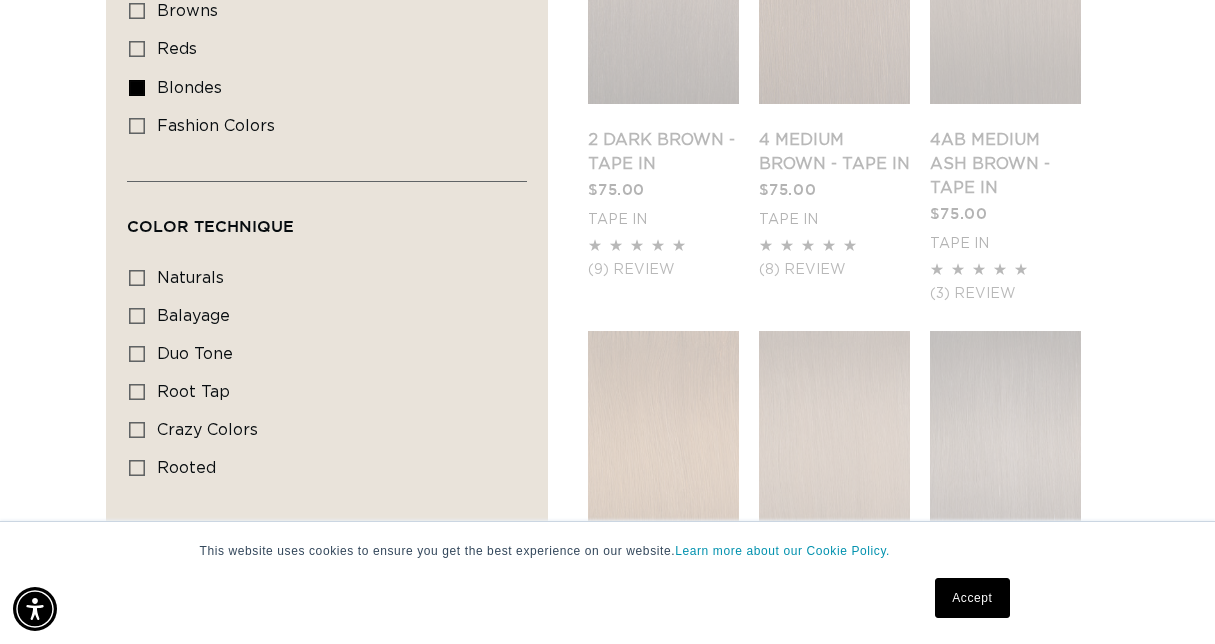scroll, scrollTop: 0, scrollLeft: 0, axis: both 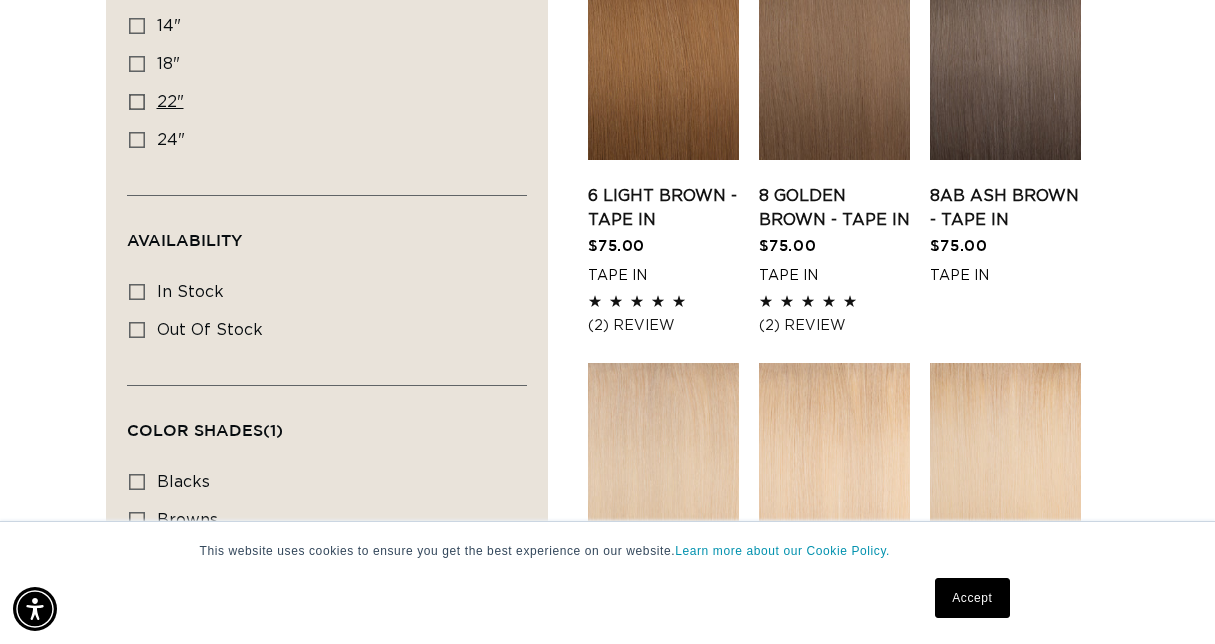 click 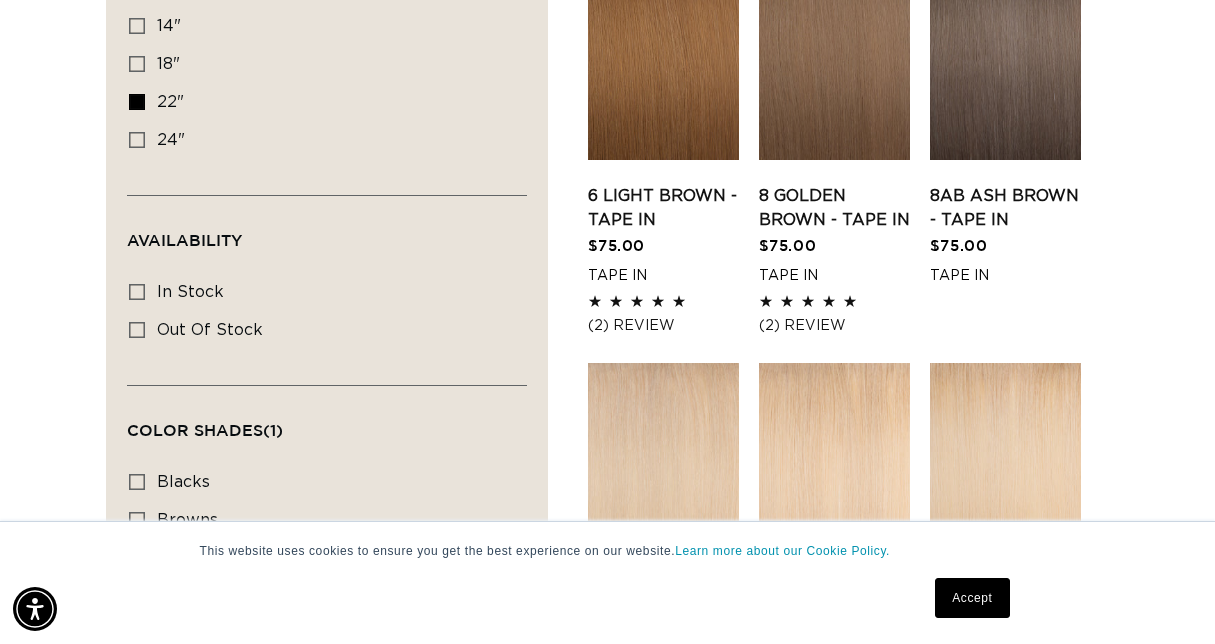 scroll, scrollTop: 226, scrollLeft: 0, axis: vertical 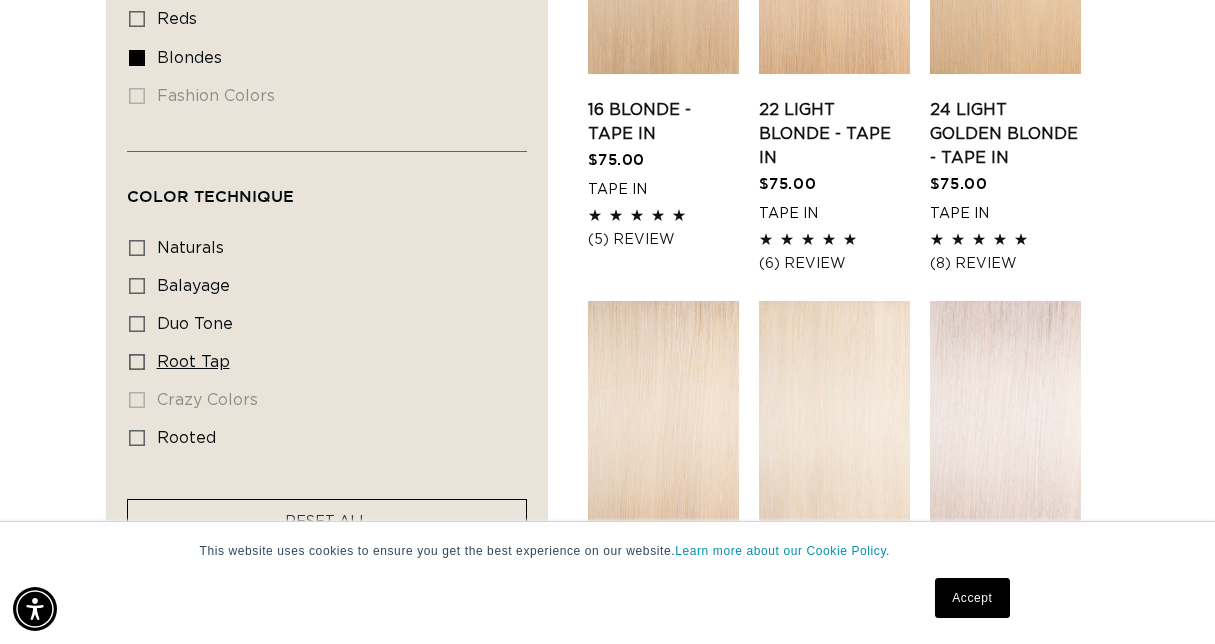 click 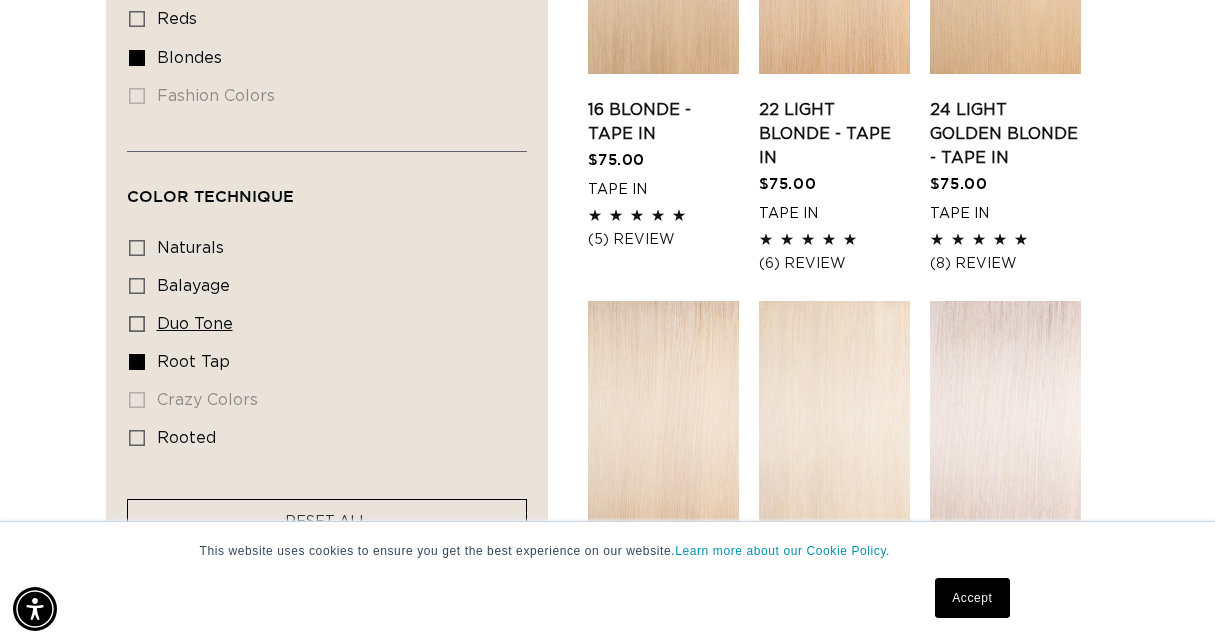 scroll, scrollTop: 0, scrollLeft: 0, axis: both 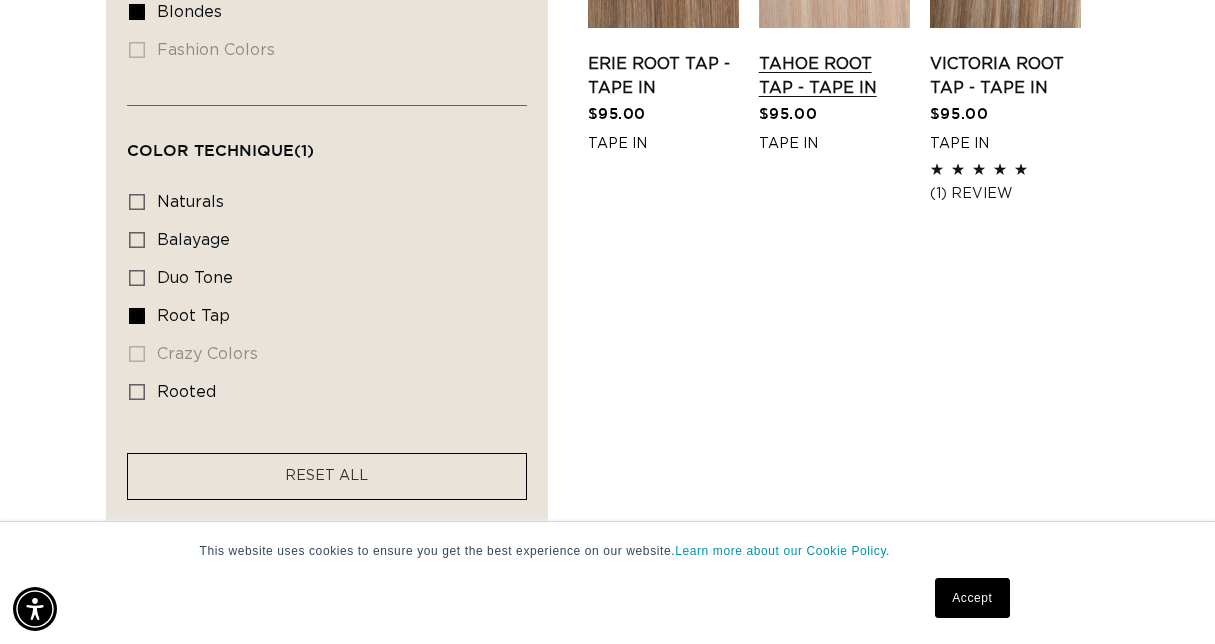 click on "Tahoe Root Tap - Tape In" at bounding box center (834, 76) 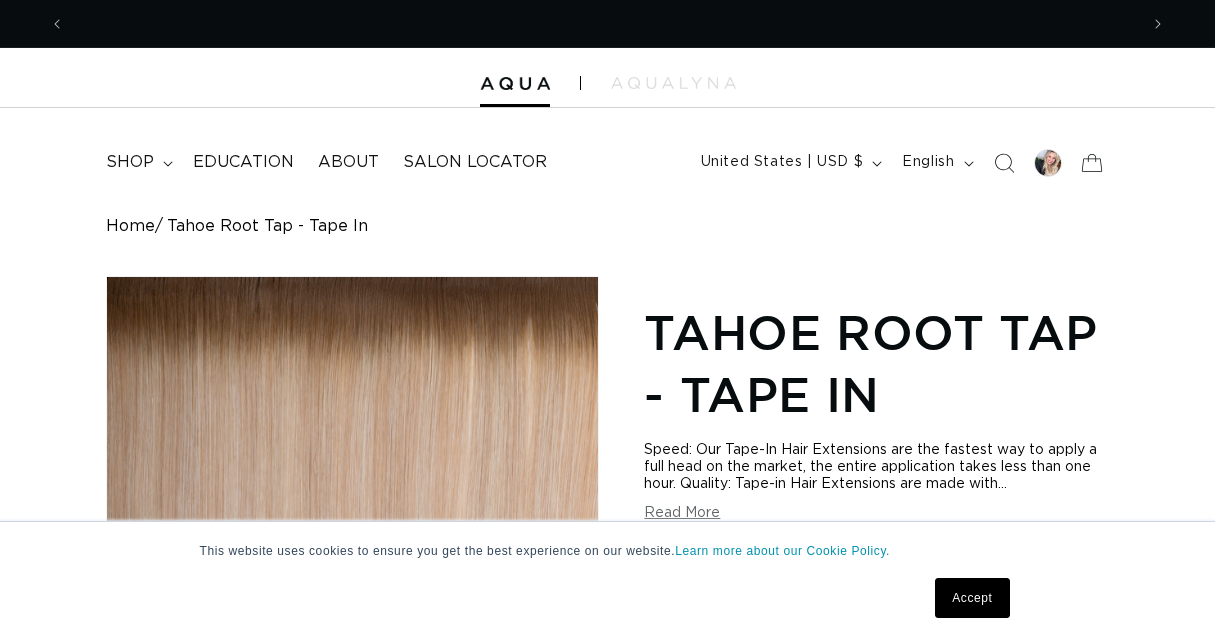 scroll, scrollTop: 541, scrollLeft: 0, axis: vertical 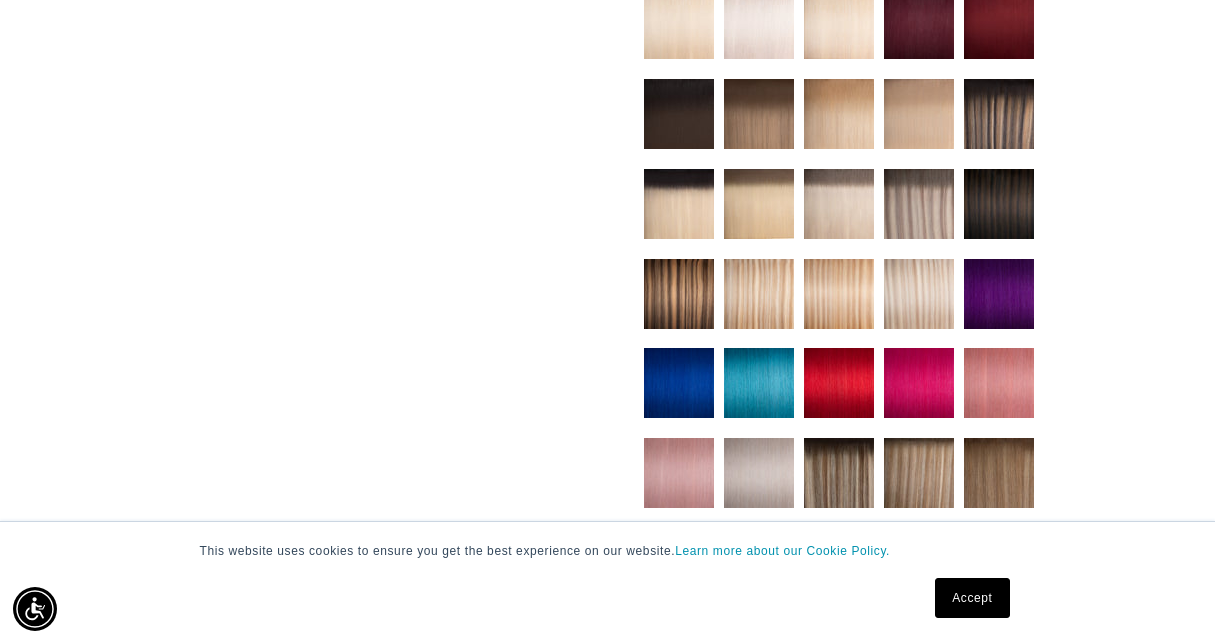 click at bounding box center (839, 204) 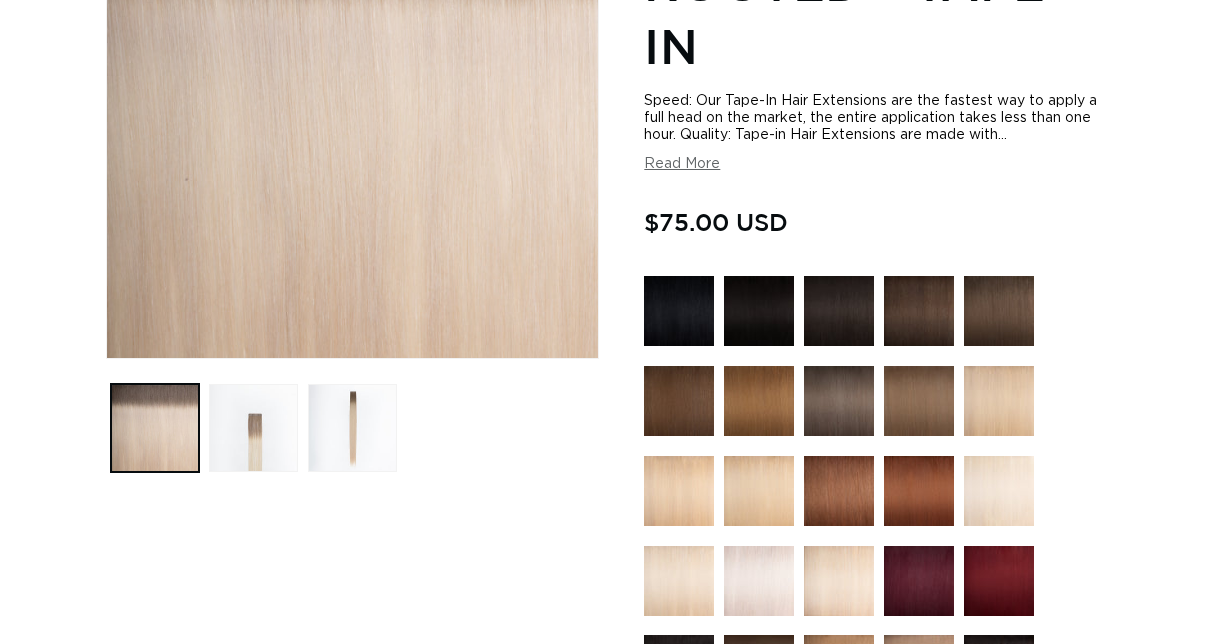 scroll, scrollTop: 561, scrollLeft: 0, axis: vertical 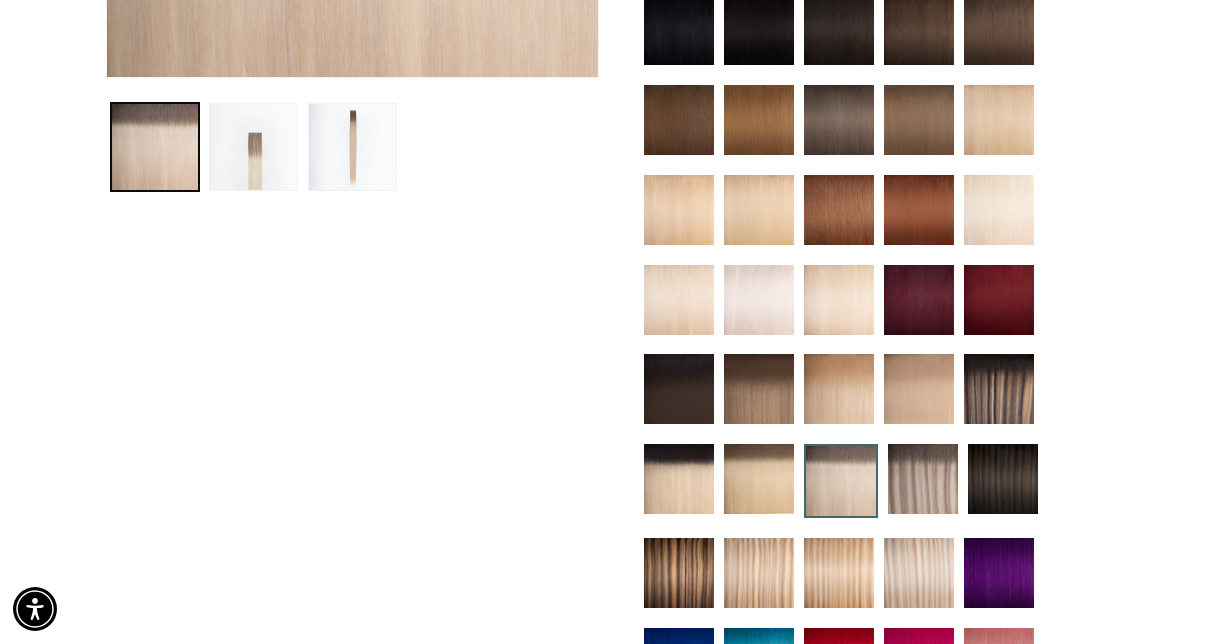 click at bounding box center (679, 479) 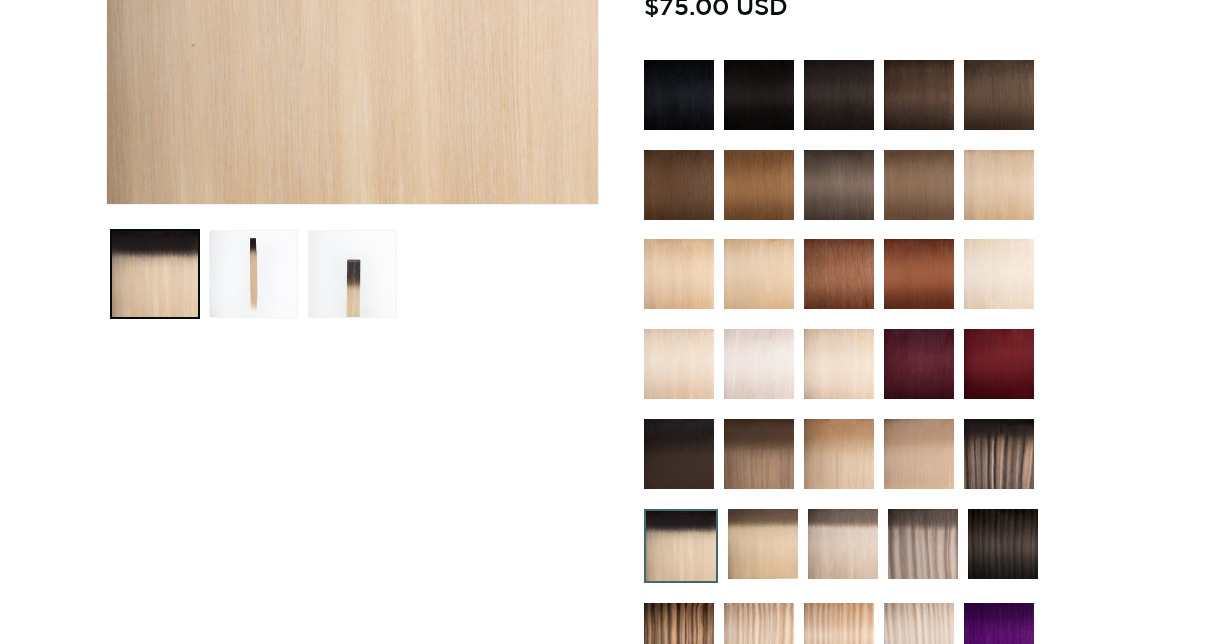 scroll, scrollTop: 0, scrollLeft: 0, axis: both 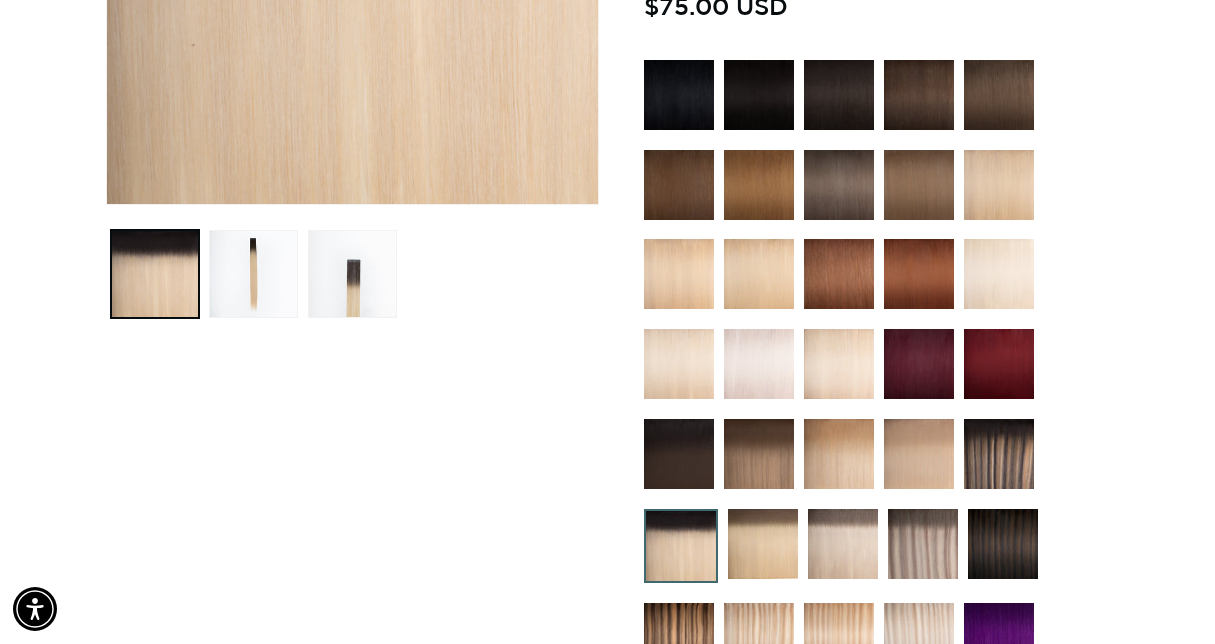click at bounding box center (763, 544) 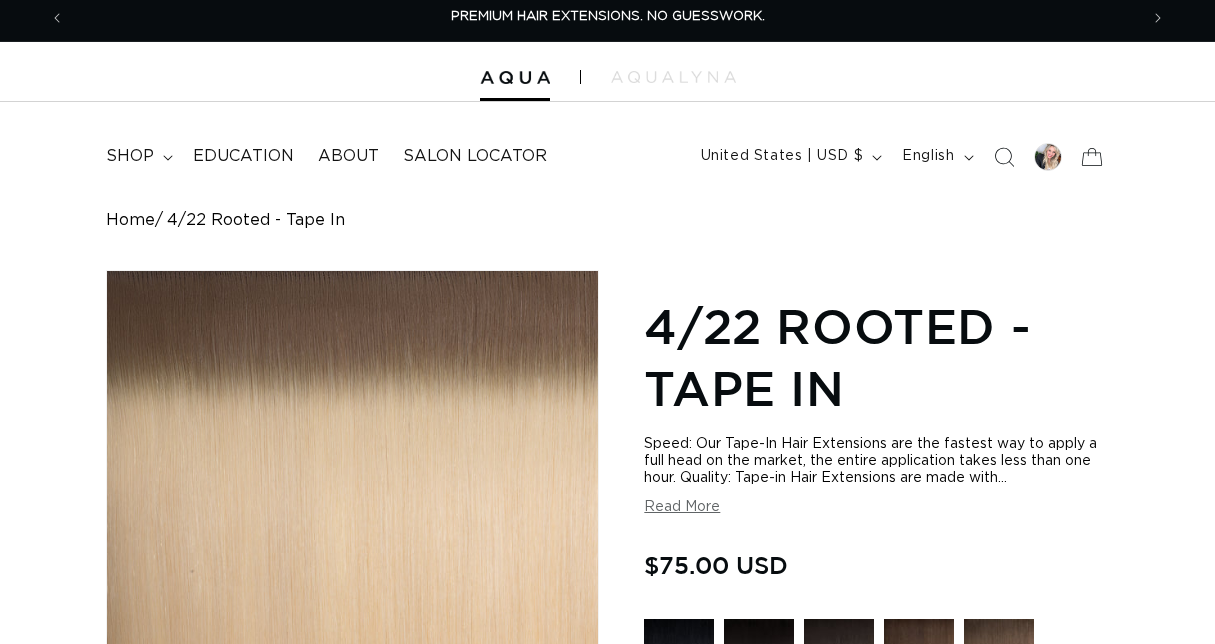 scroll, scrollTop: 260, scrollLeft: 0, axis: vertical 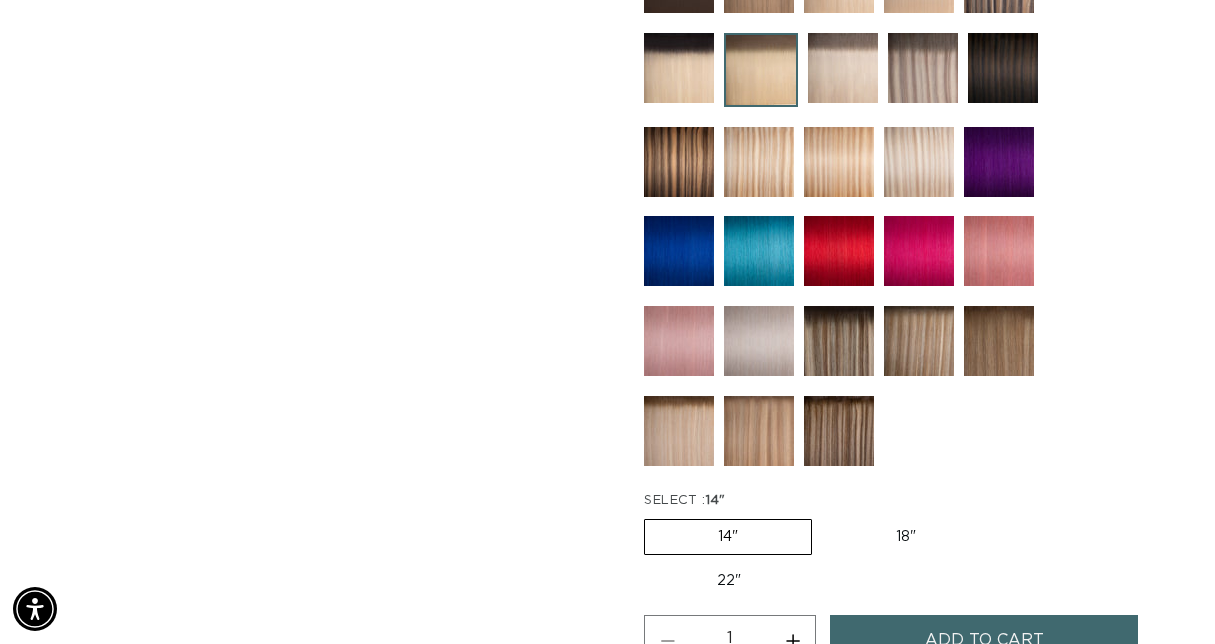 click at bounding box center (679, 431) 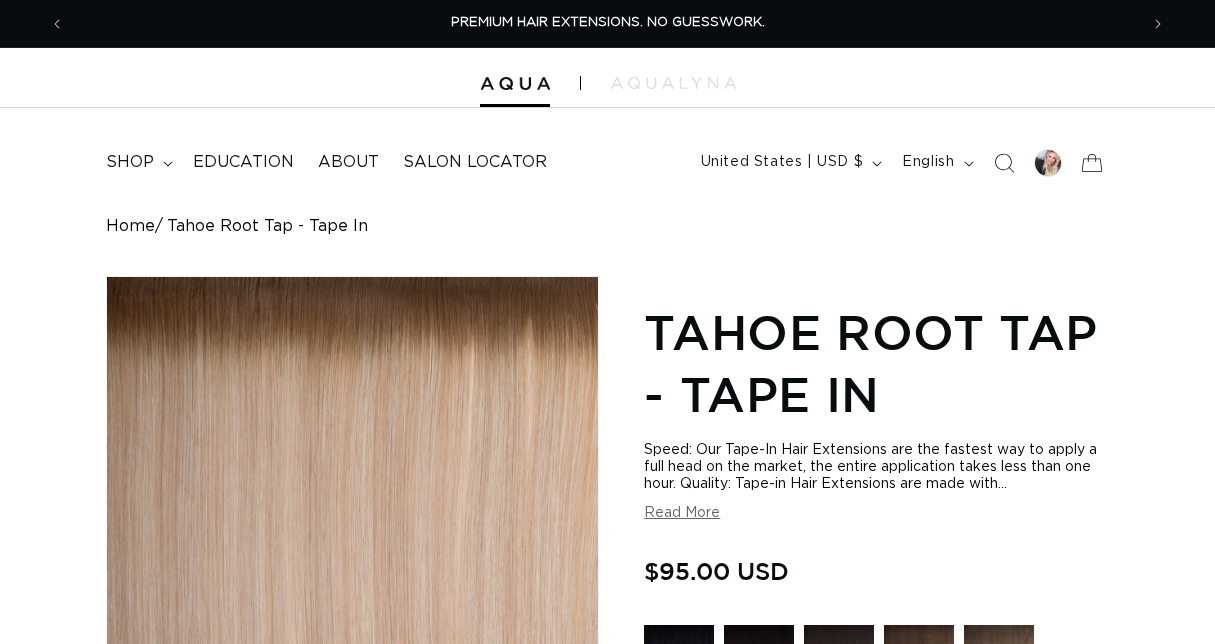 scroll, scrollTop: 0, scrollLeft: 0, axis: both 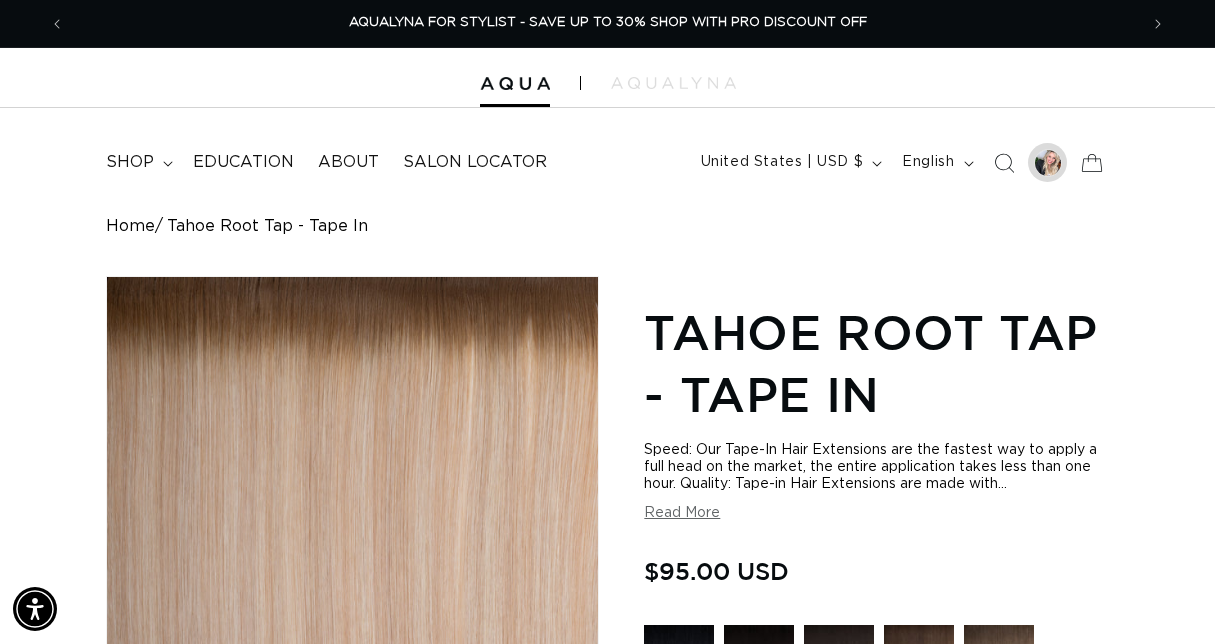 click at bounding box center (1048, 163) 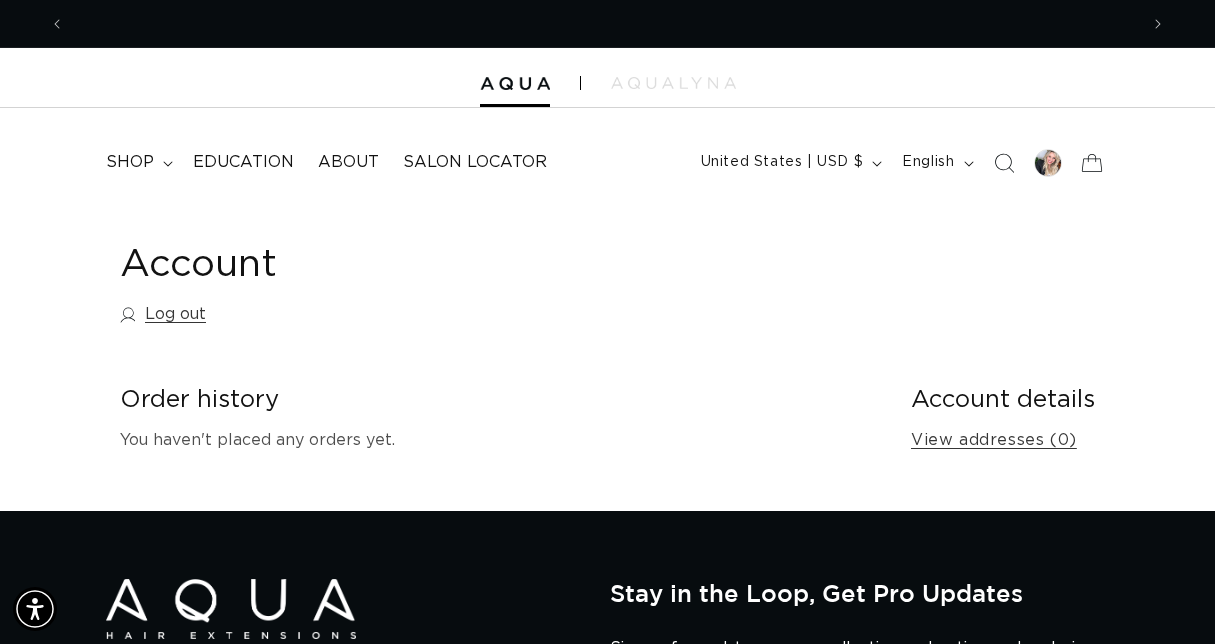 scroll, scrollTop: 0, scrollLeft: 0, axis: both 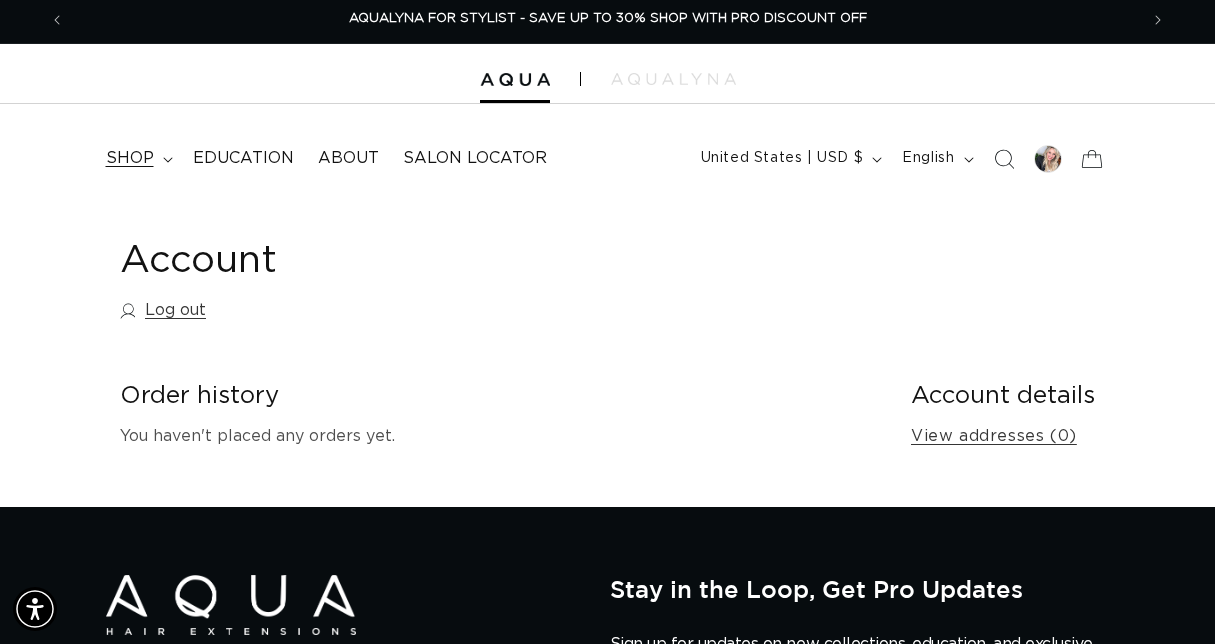 click on "shop" at bounding box center [130, 158] 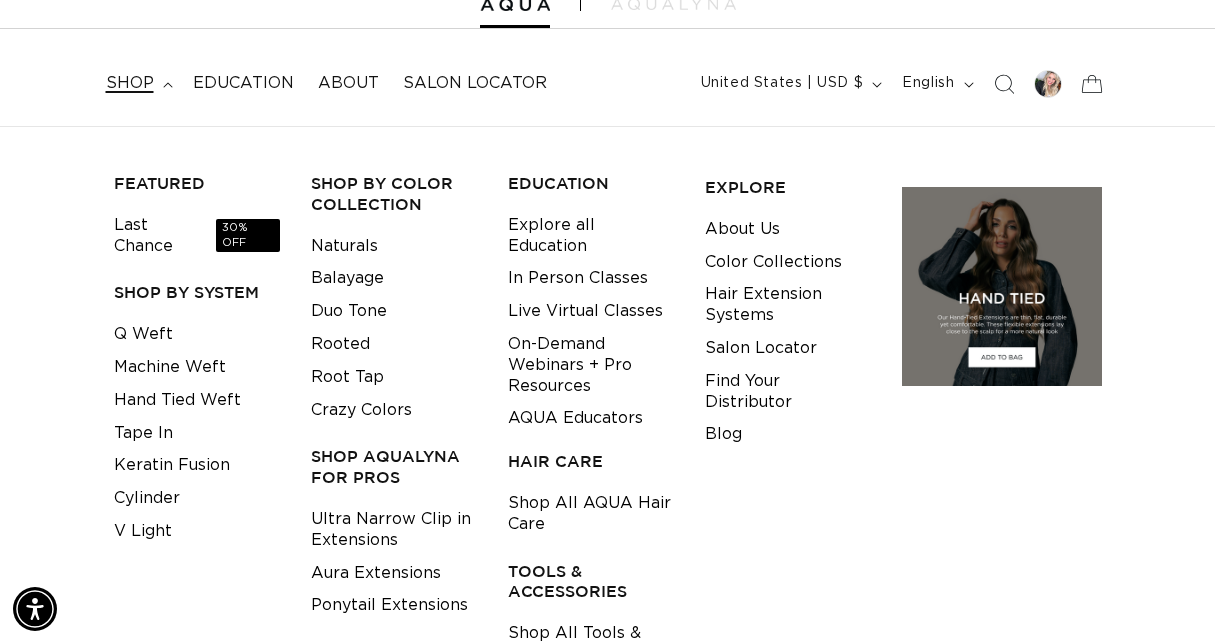 scroll, scrollTop: 83, scrollLeft: 0, axis: vertical 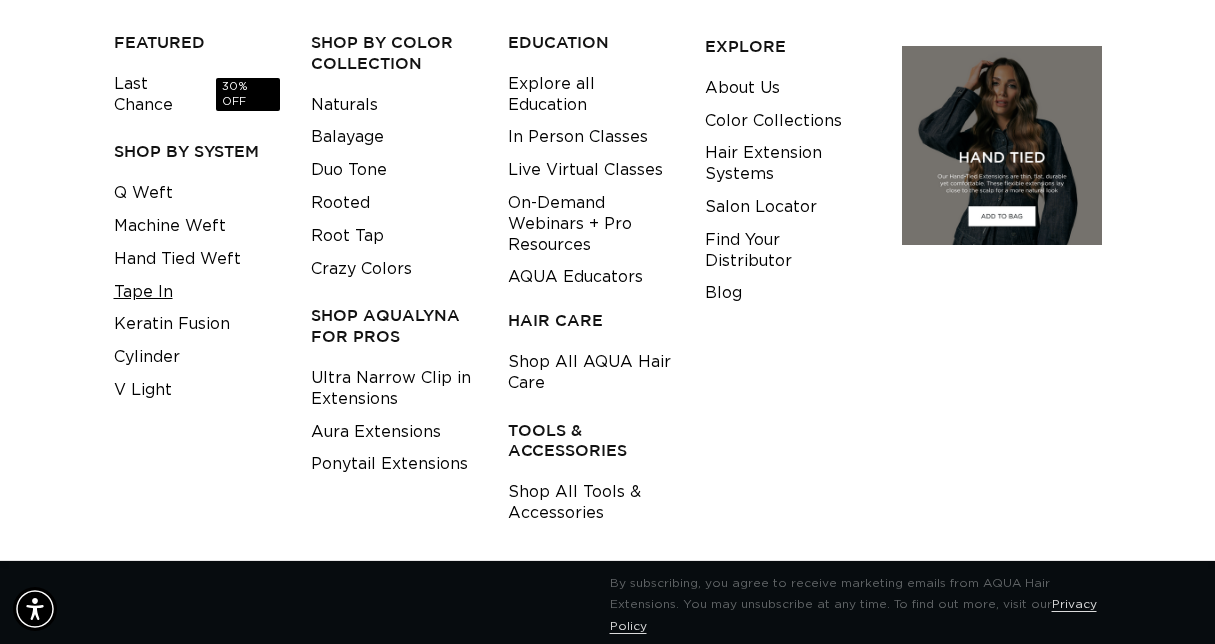 click on "Tape In" at bounding box center (143, 292) 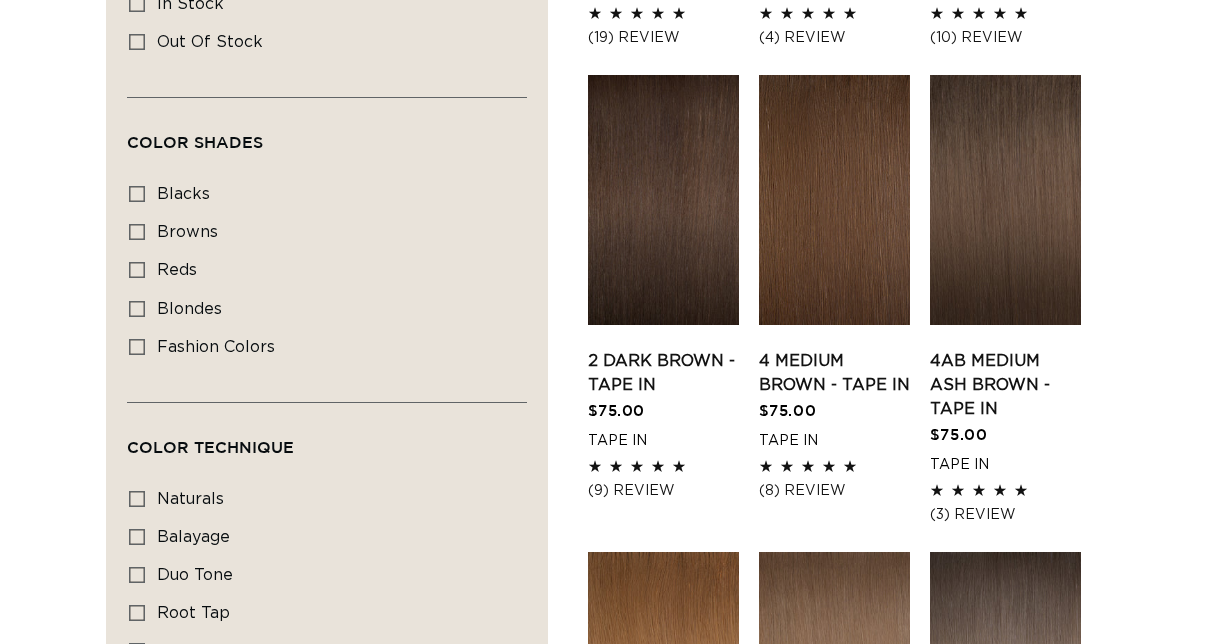 scroll, scrollTop: 262, scrollLeft: 0, axis: vertical 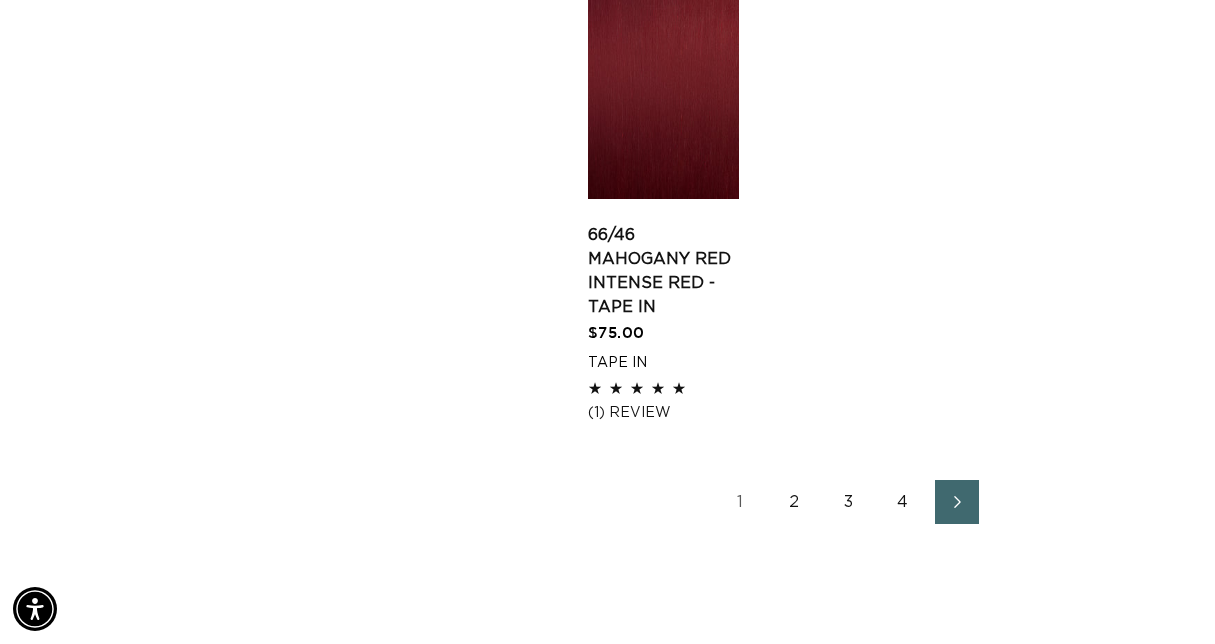 click on "2" at bounding box center [795, 502] 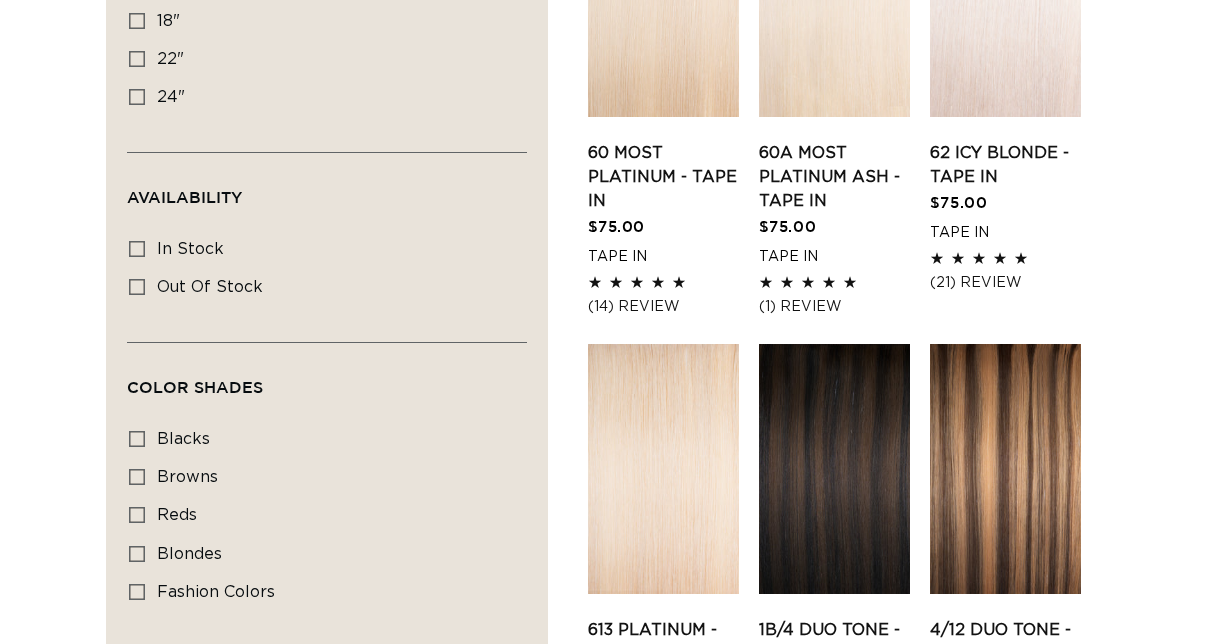 scroll, scrollTop: 339, scrollLeft: 0, axis: vertical 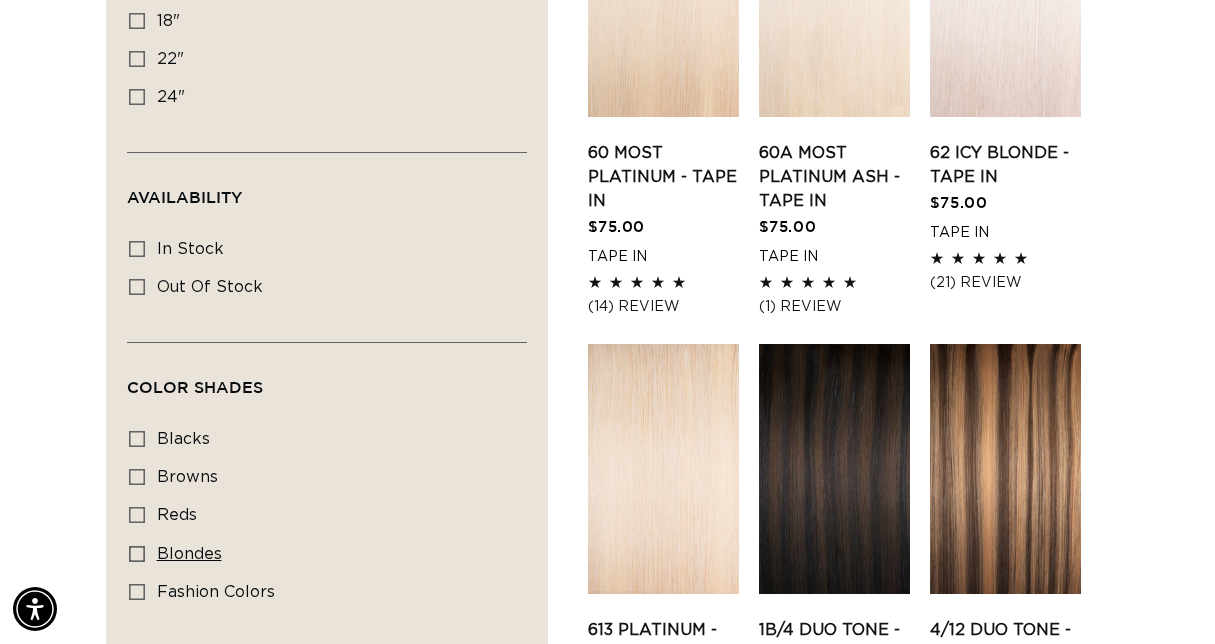 click 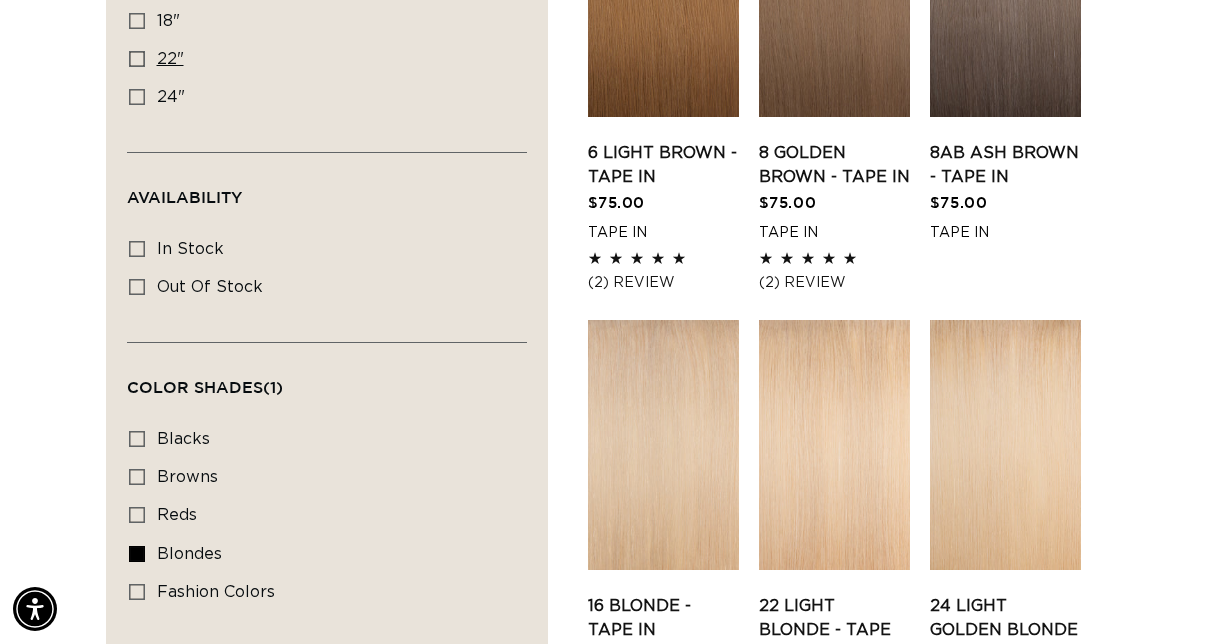 scroll, scrollTop: 0, scrollLeft: 2146, axis: horizontal 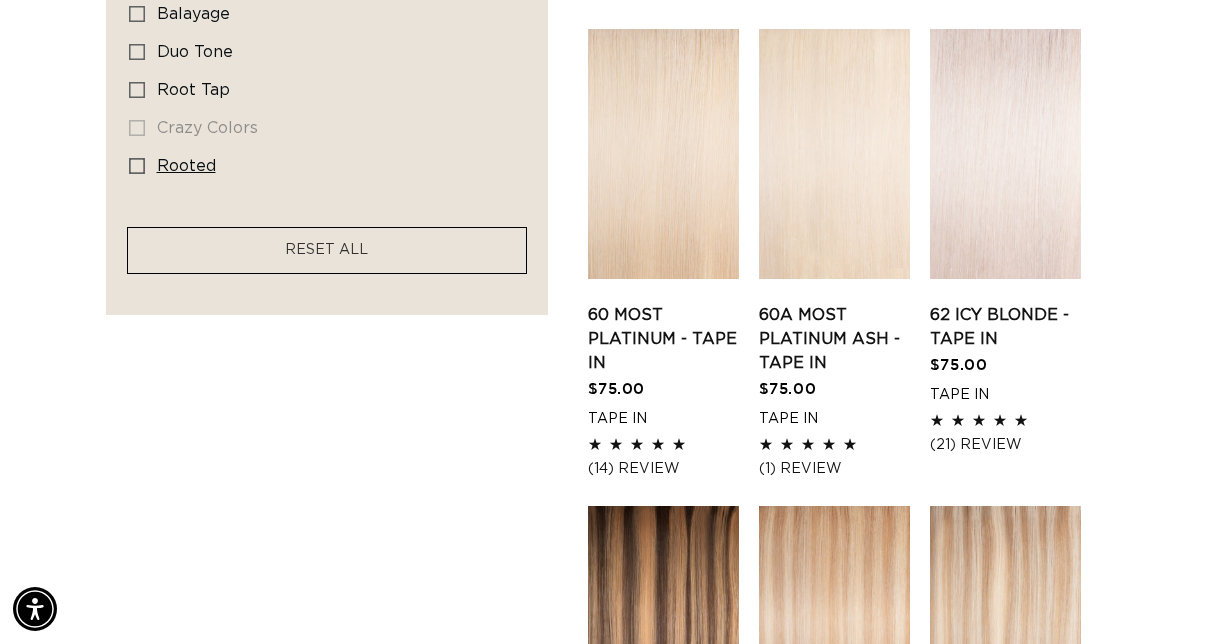 click 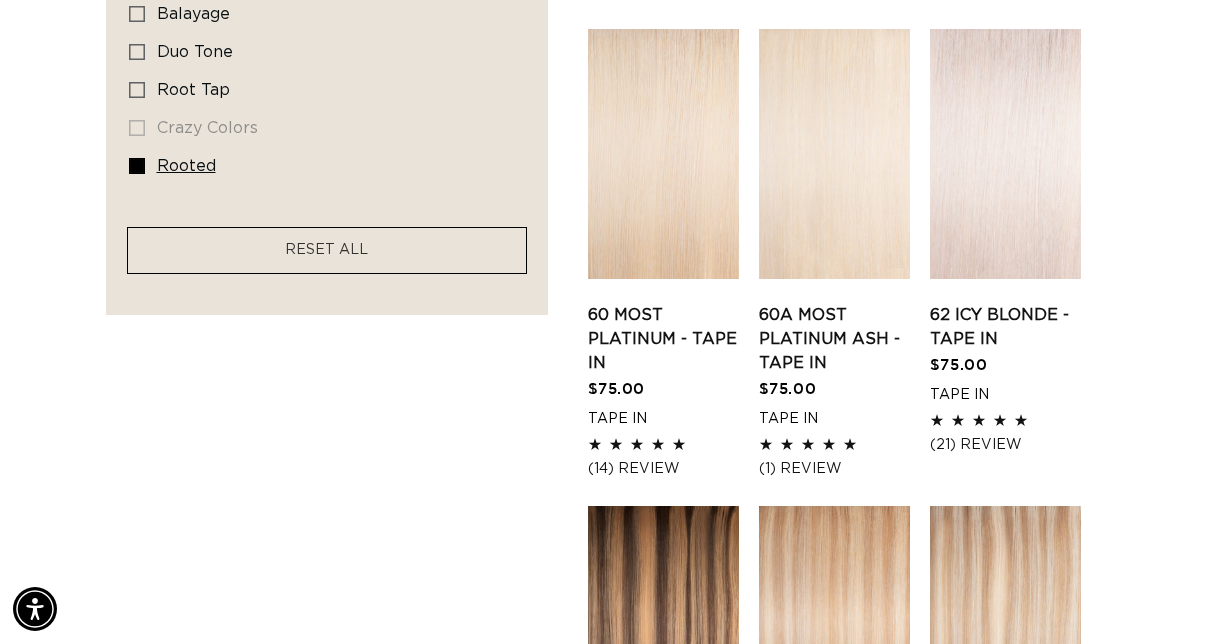 scroll, scrollTop: 0, scrollLeft: 2146, axis: horizontal 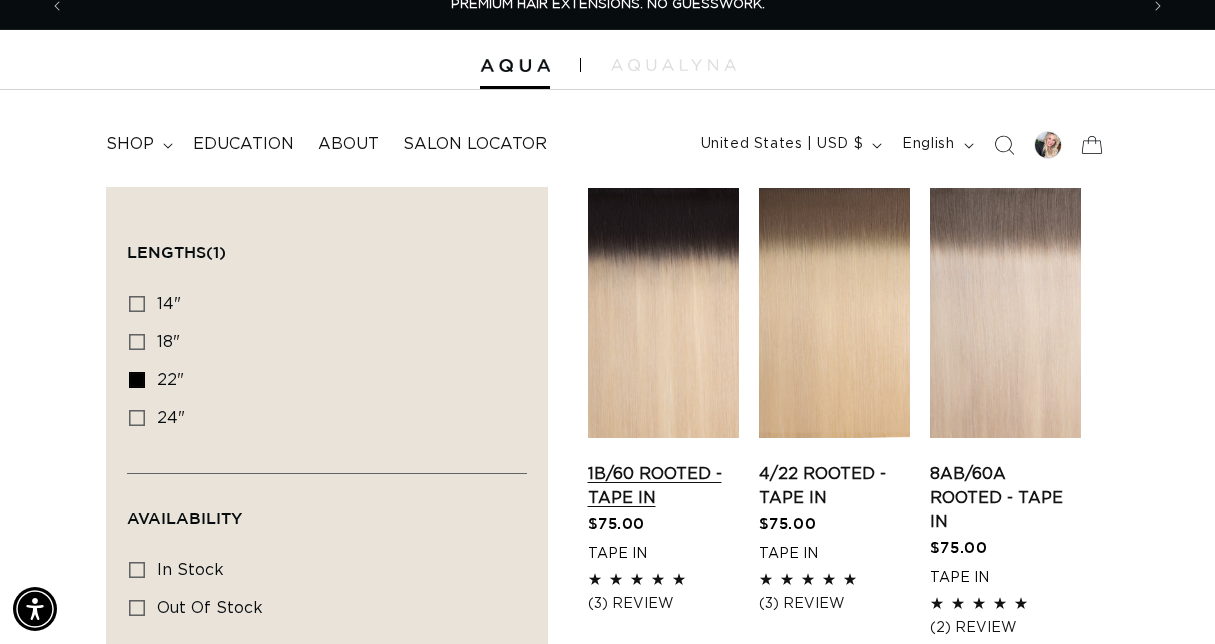 click on "1B/60 Rooted - Tape In" at bounding box center (663, 486) 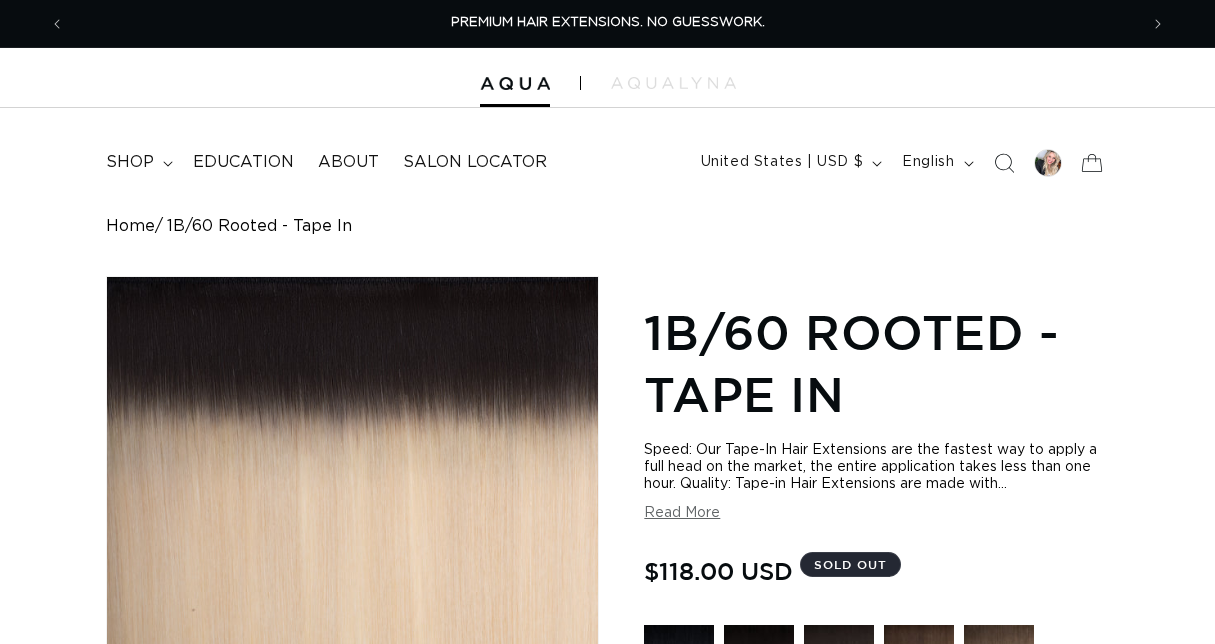 scroll, scrollTop: 601, scrollLeft: 0, axis: vertical 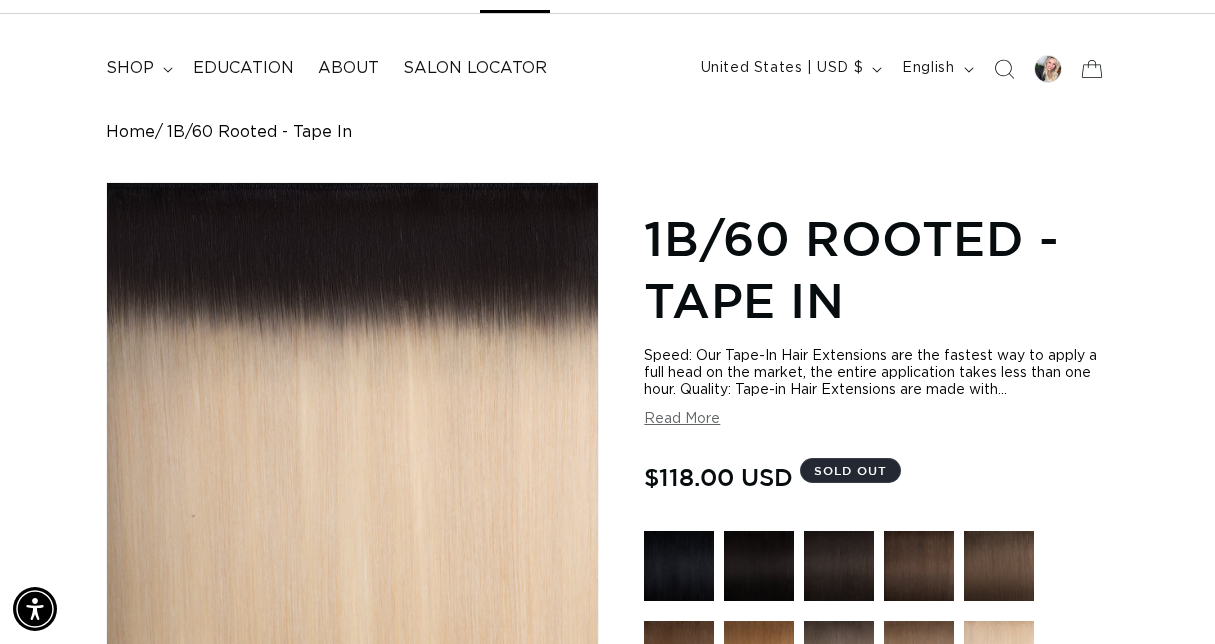 click on "Read More" at bounding box center (682, 419) 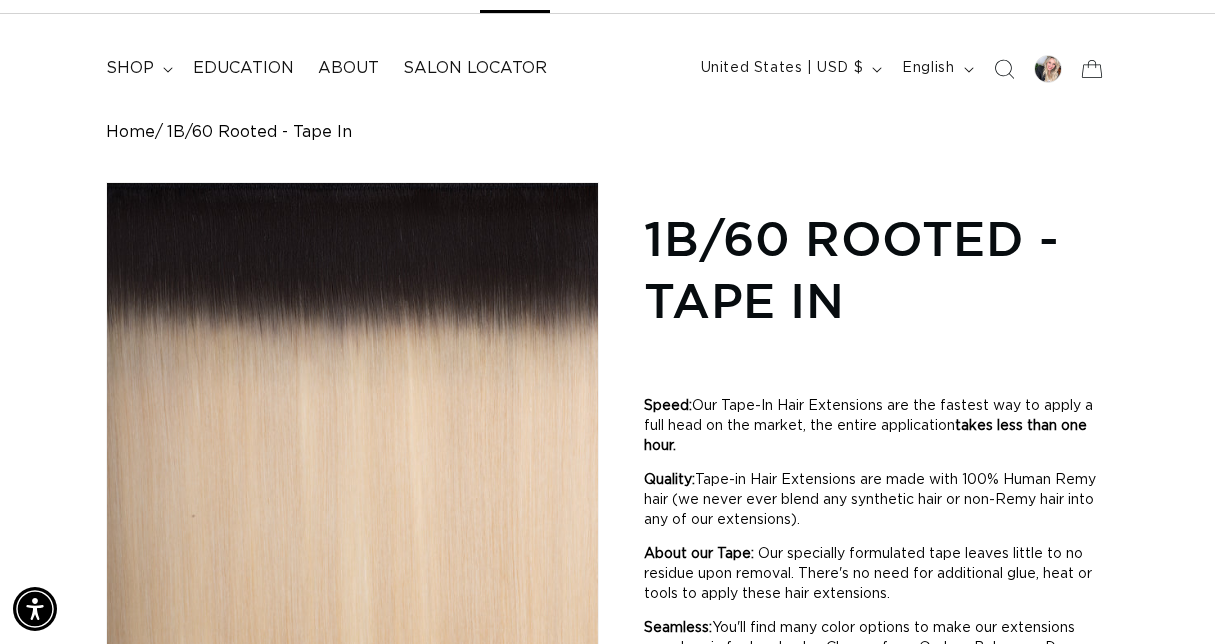 scroll, scrollTop: 0, scrollLeft: 1073, axis: horizontal 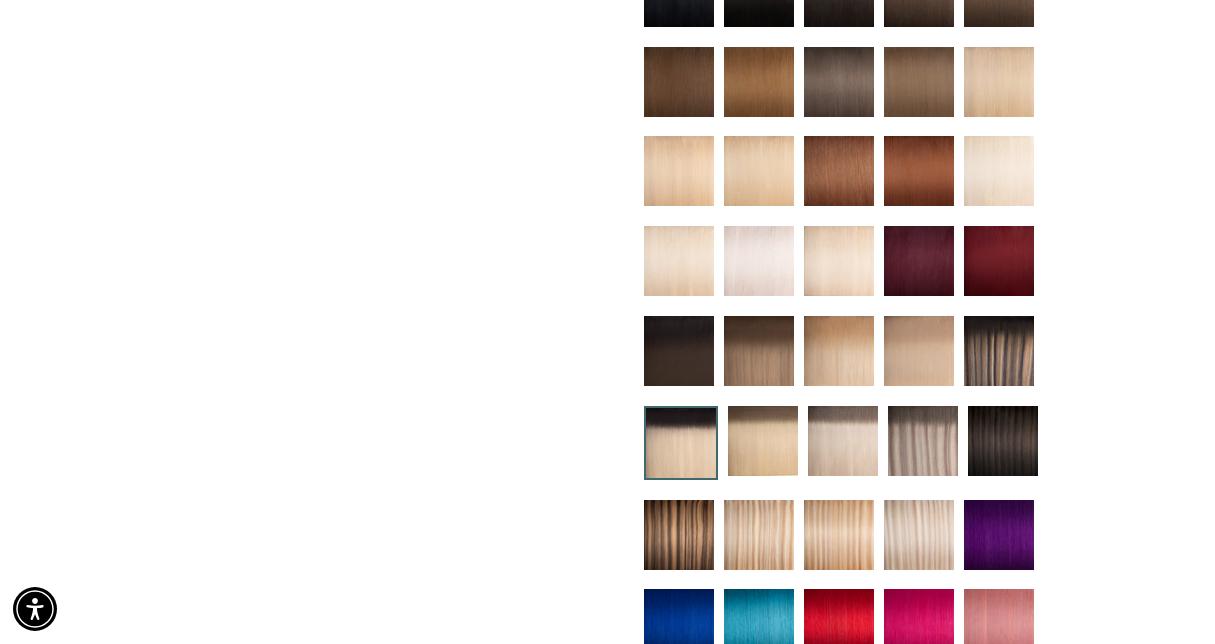 click at bounding box center [763, 441] 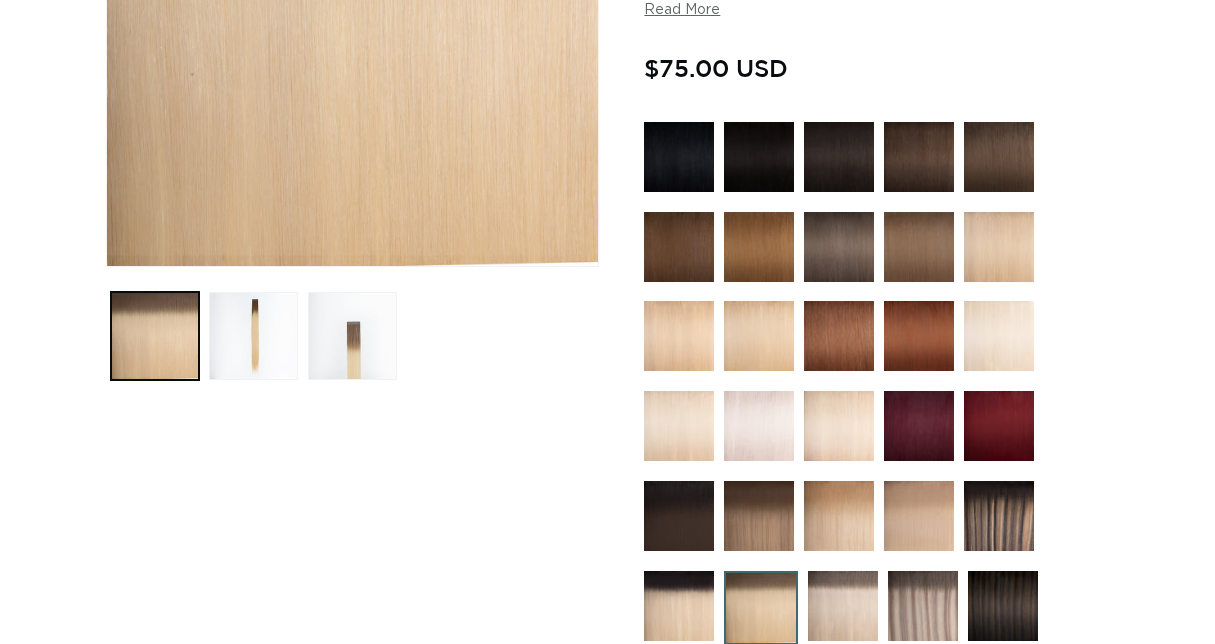 scroll, scrollTop: 184, scrollLeft: 0, axis: vertical 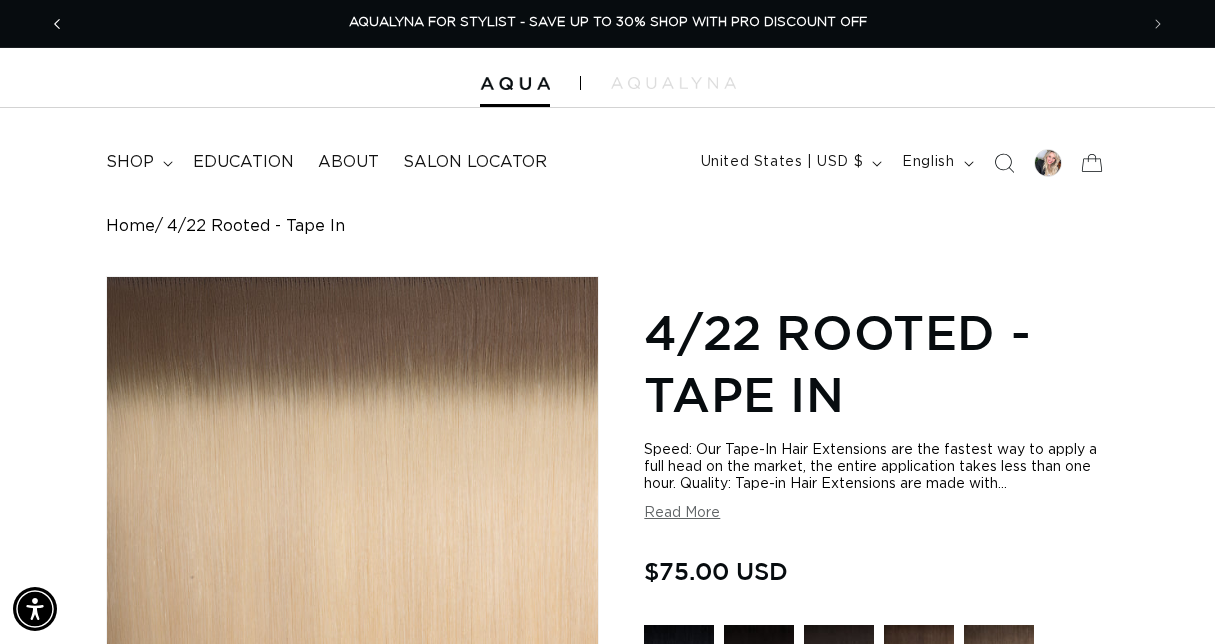 click at bounding box center (57, 24) 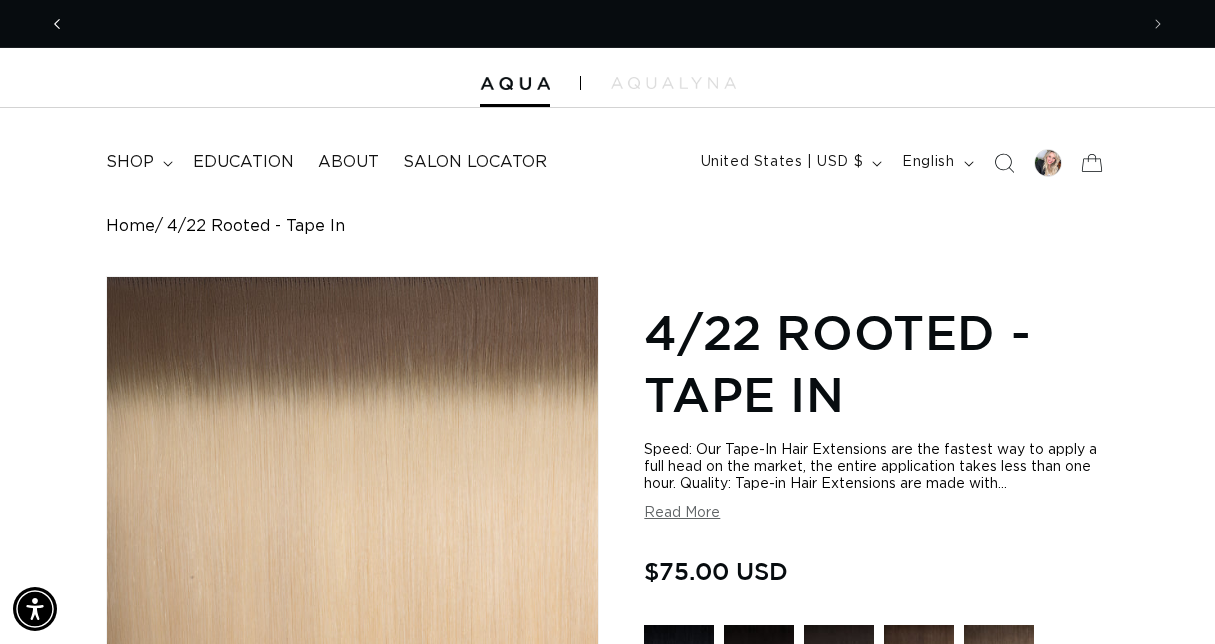 scroll, scrollTop: 0, scrollLeft: 1073, axis: horizontal 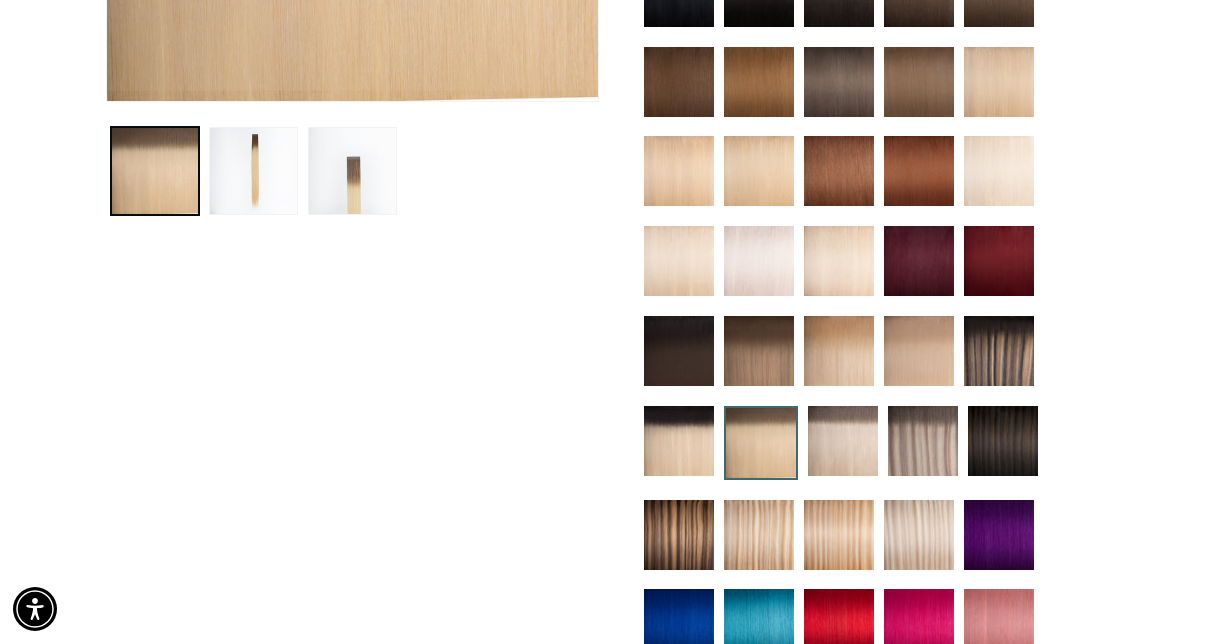 click at bounding box center [679, 441] 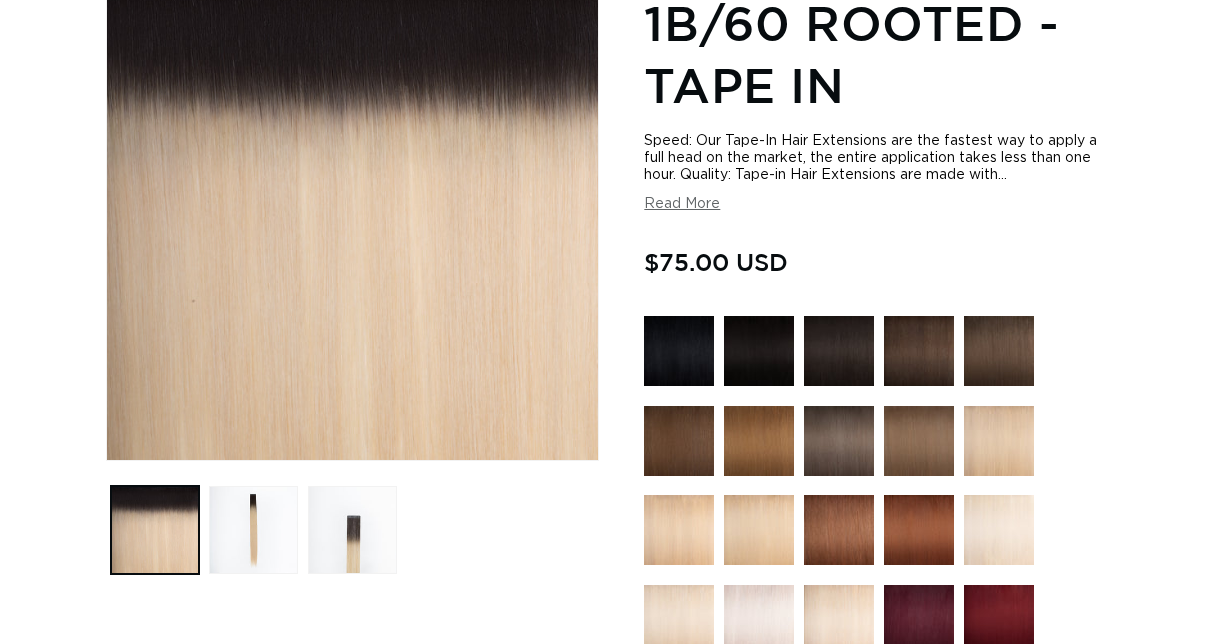scroll, scrollTop: 260, scrollLeft: 0, axis: vertical 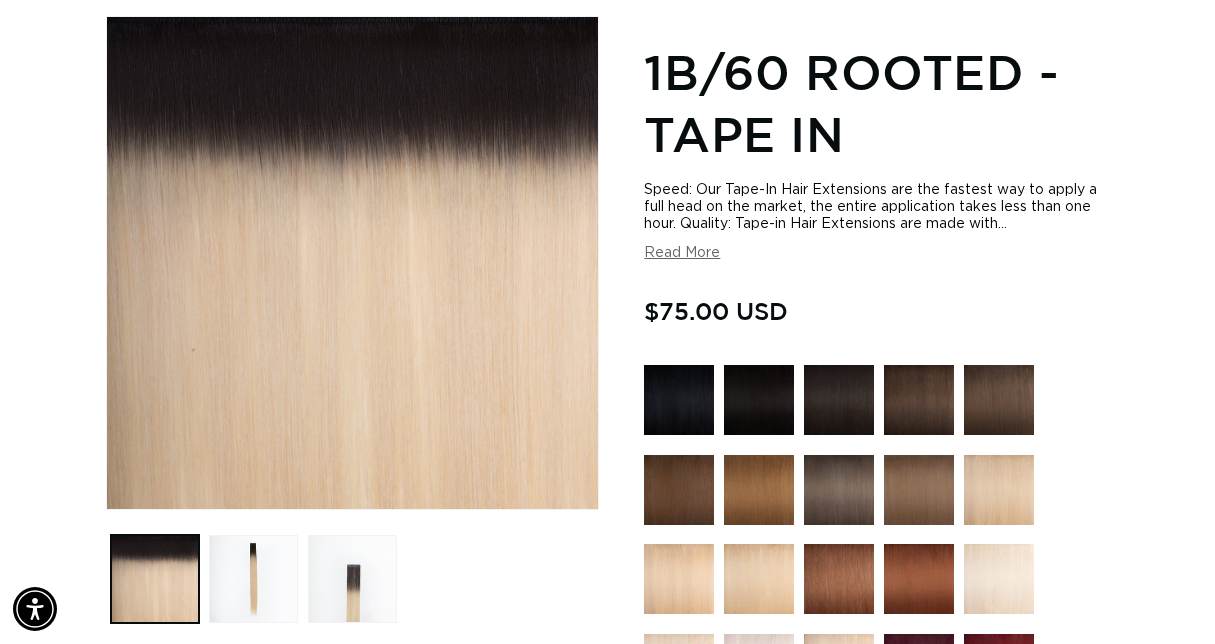 click on "Read More" at bounding box center [682, 253] 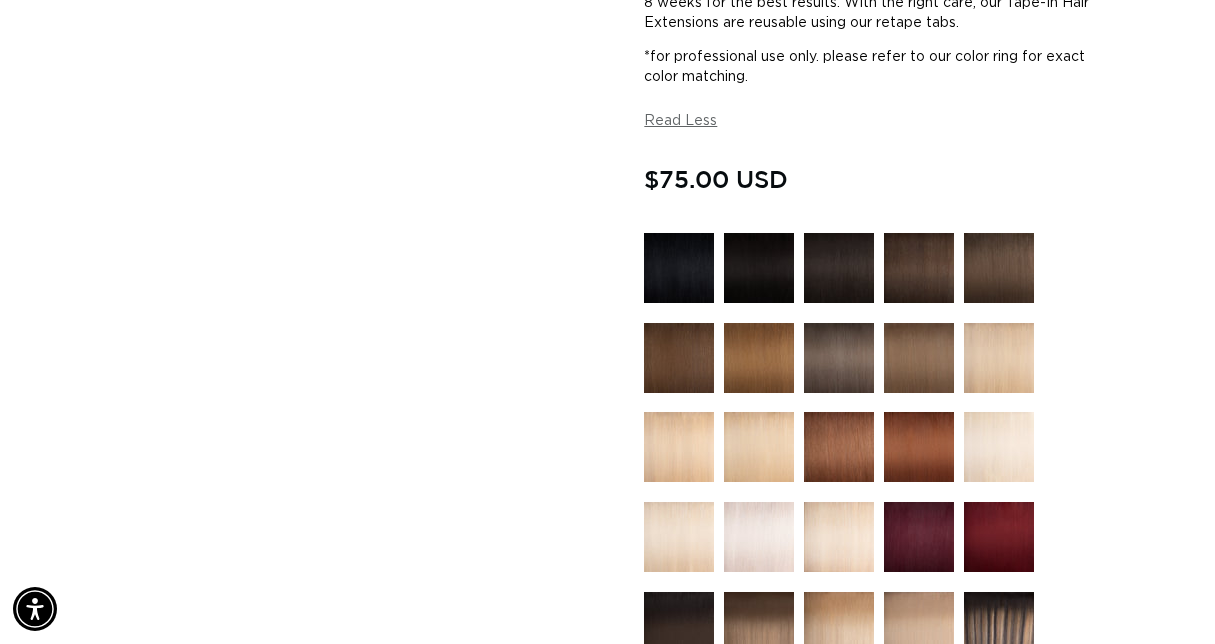 scroll, scrollTop: 826, scrollLeft: 0, axis: vertical 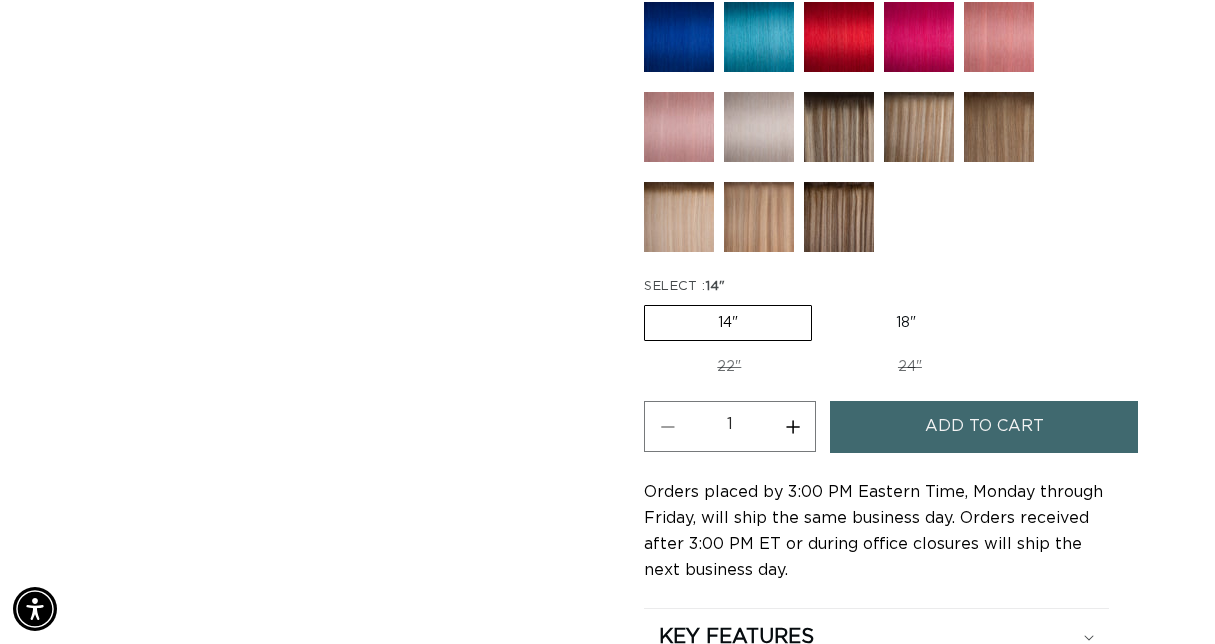 click at bounding box center (679, 217) 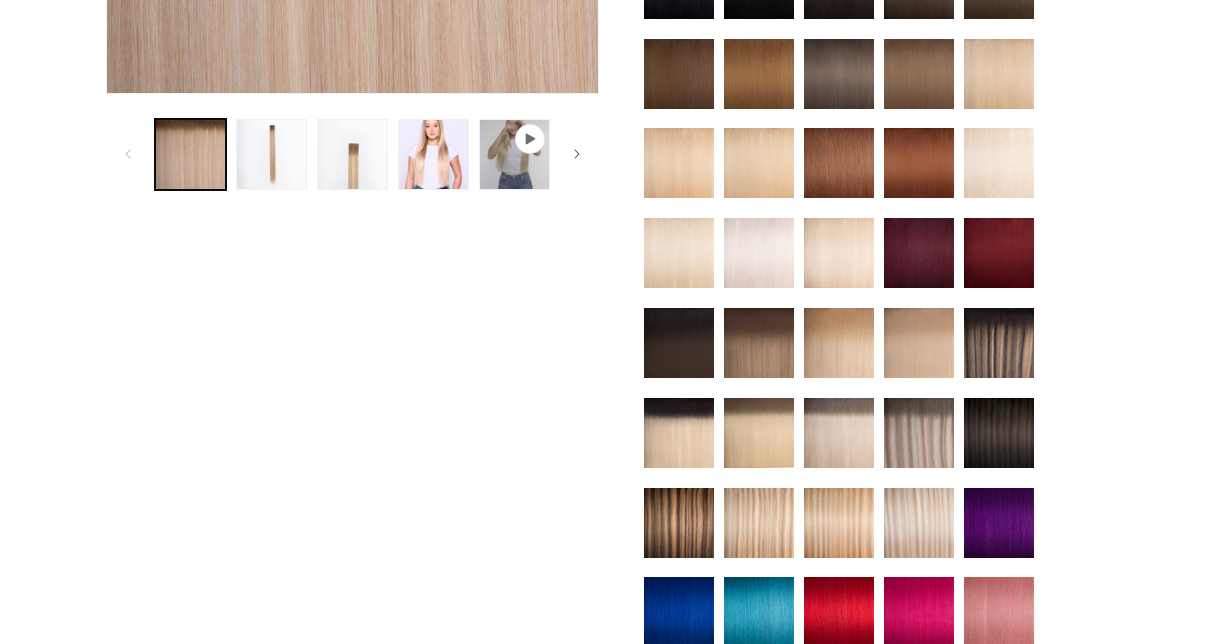 scroll, scrollTop: 680, scrollLeft: 0, axis: vertical 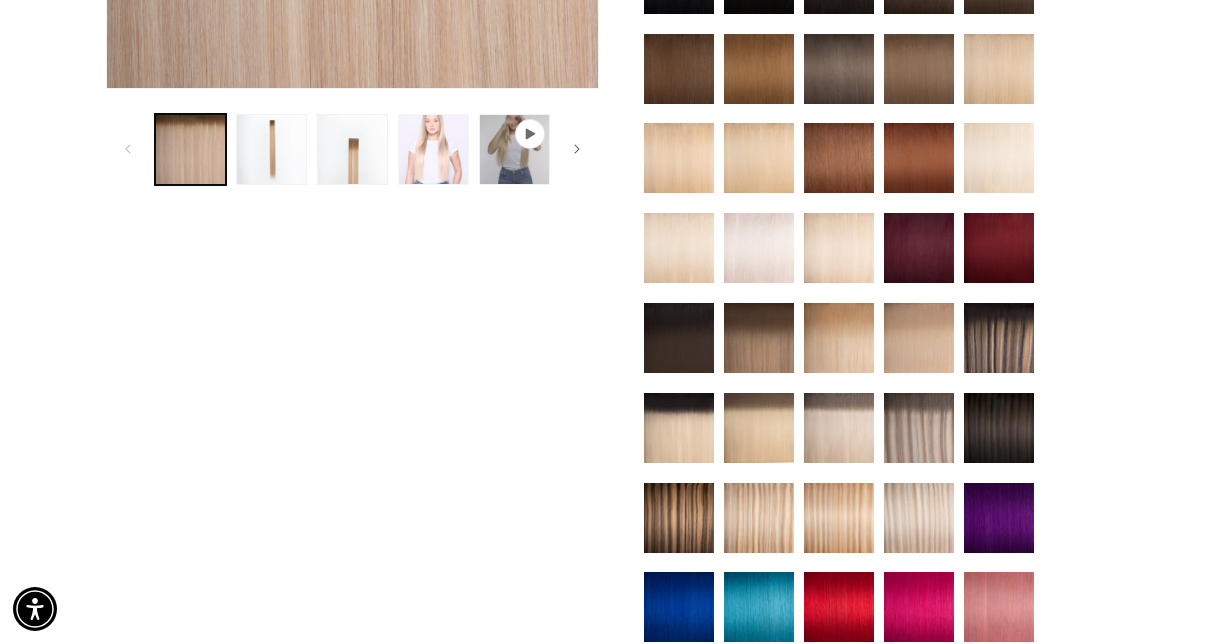 click at bounding box center (433, 149) 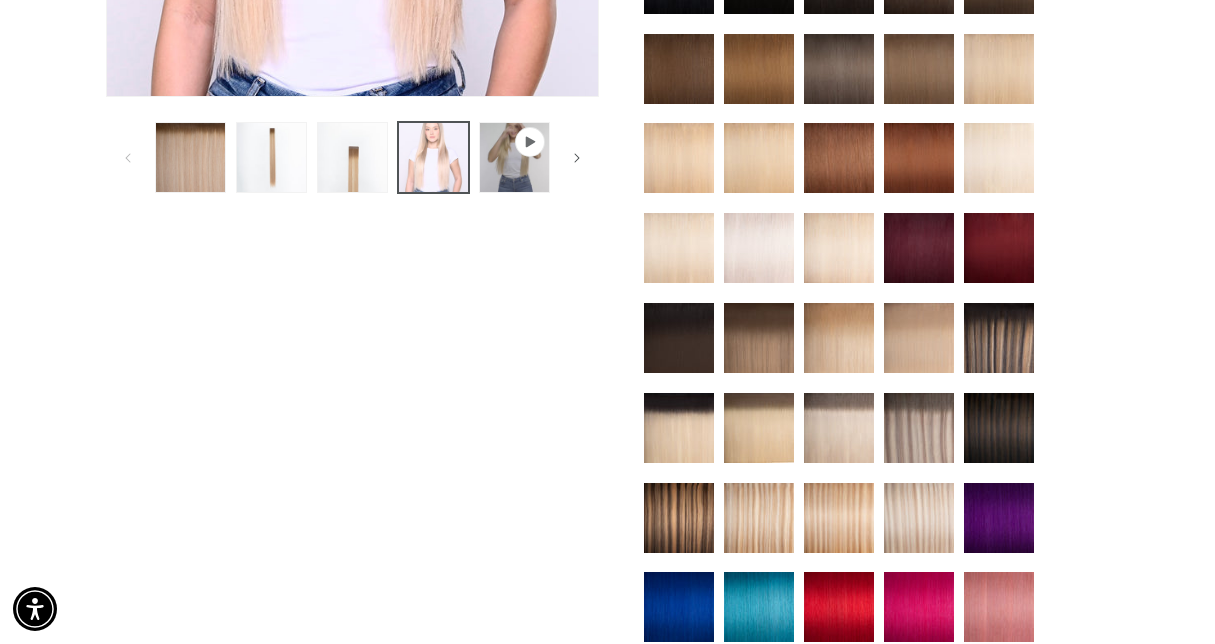 scroll, scrollTop: 0, scrollLeft: 1073, axis: horizontal 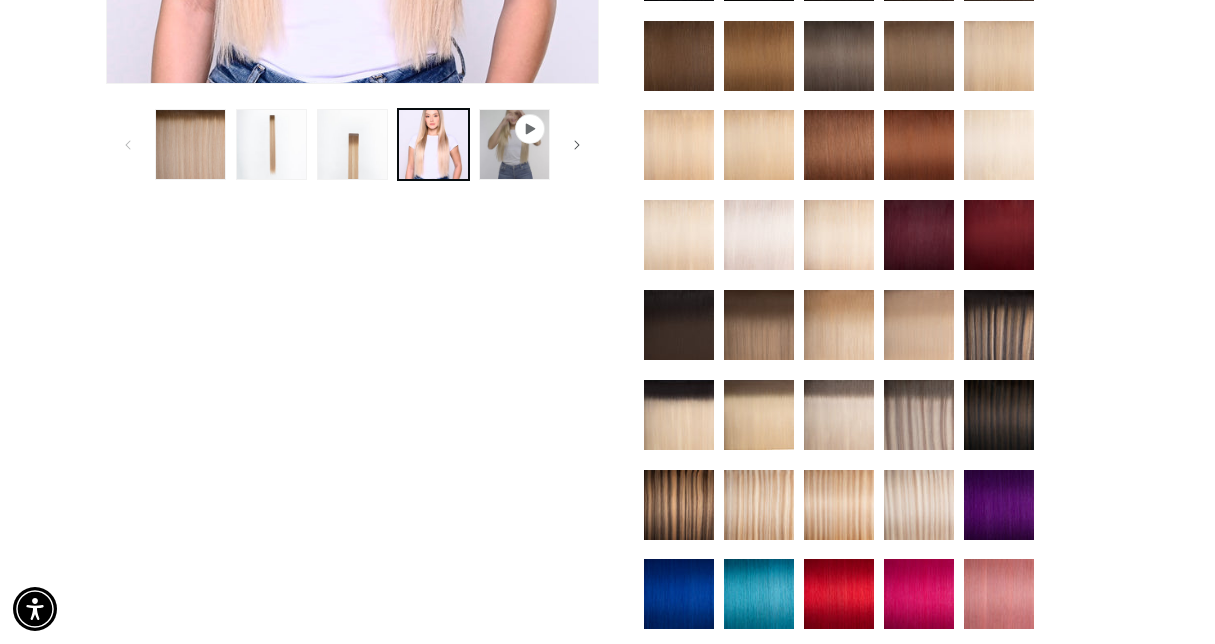 click at bounding box center [759, 415] 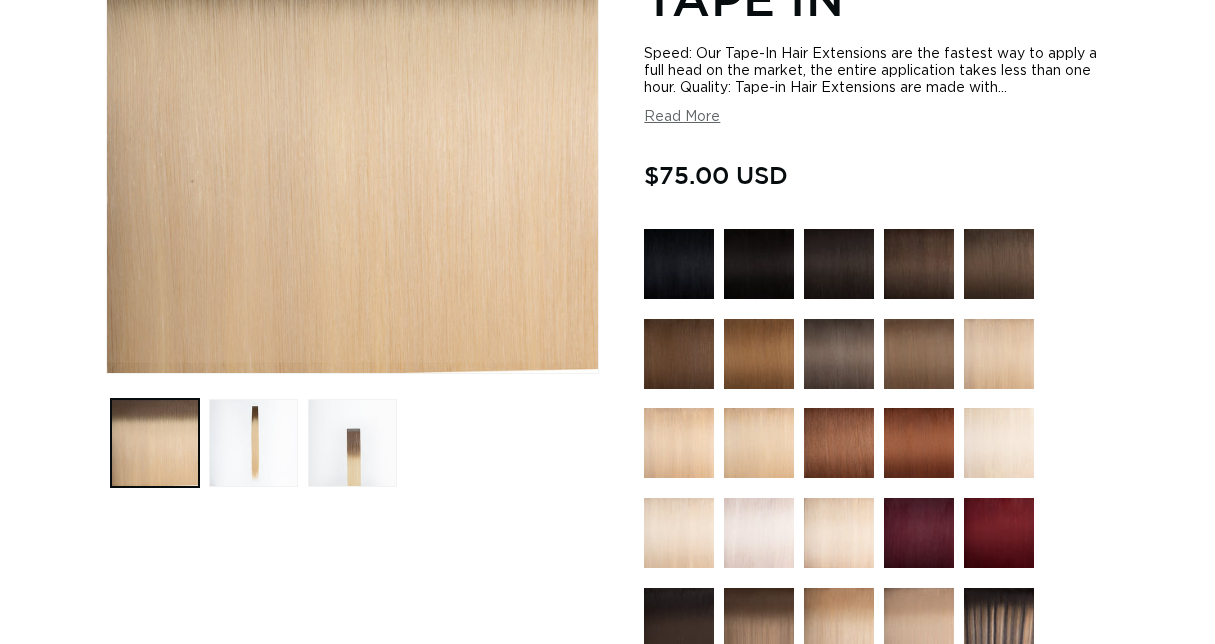 scroll, scrollTop: 398, scrollLeft: 0, axis: vertical 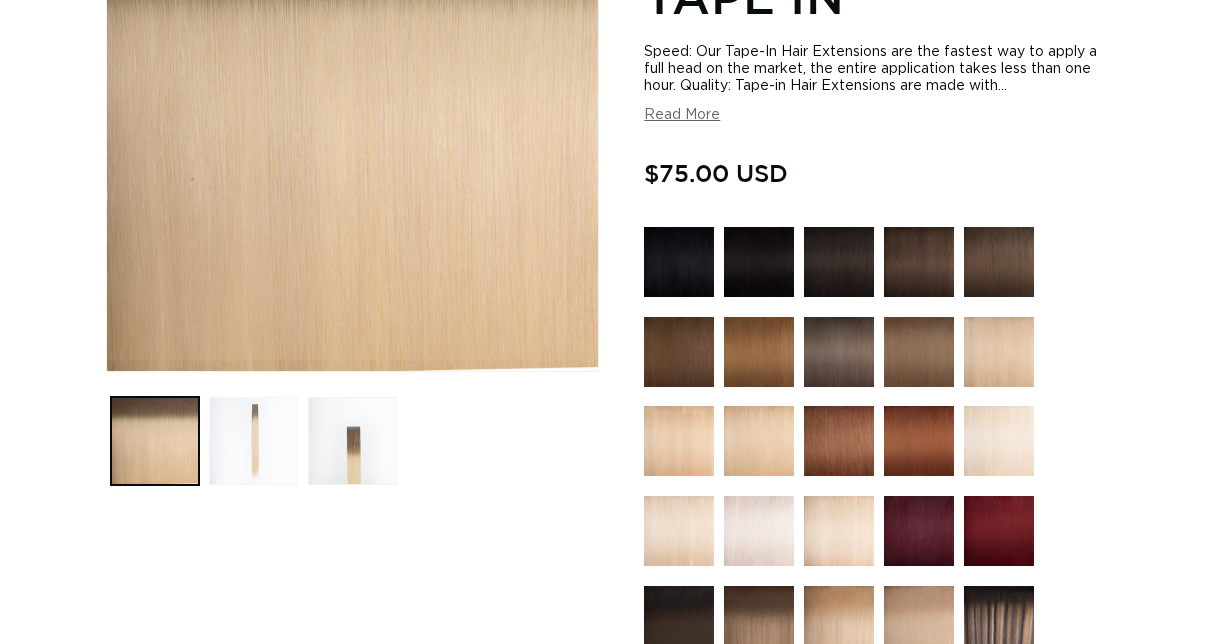 click at bounding box center (253, 441) 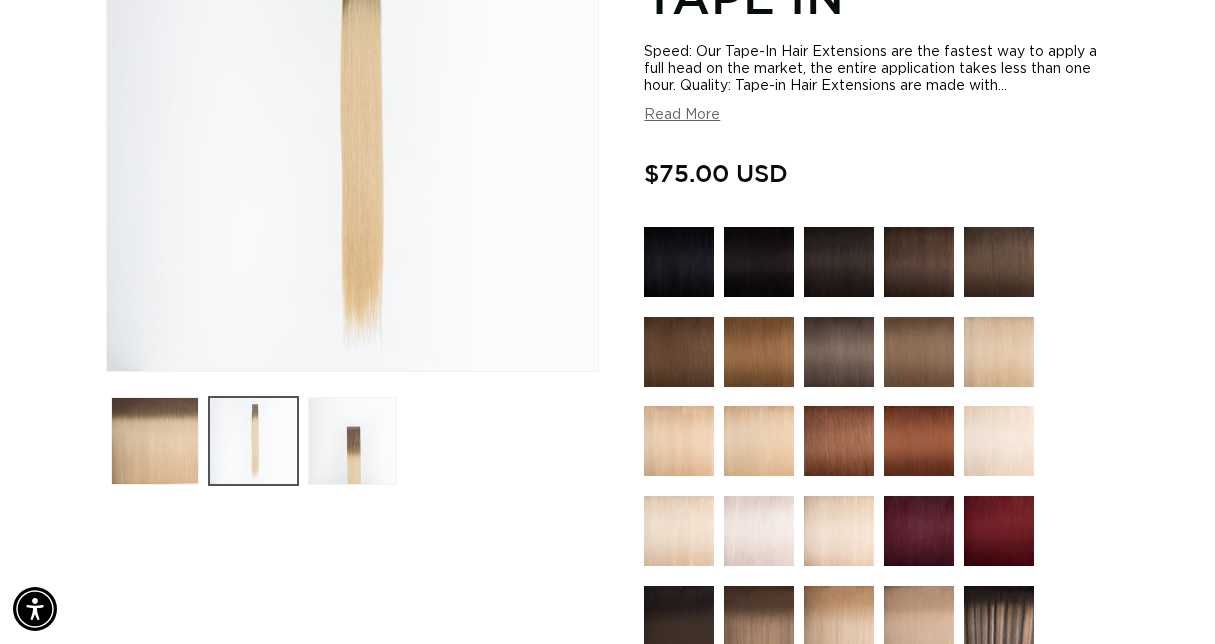 scroll, scrollTop: 276, scrollLeft: 0, axis: vertical 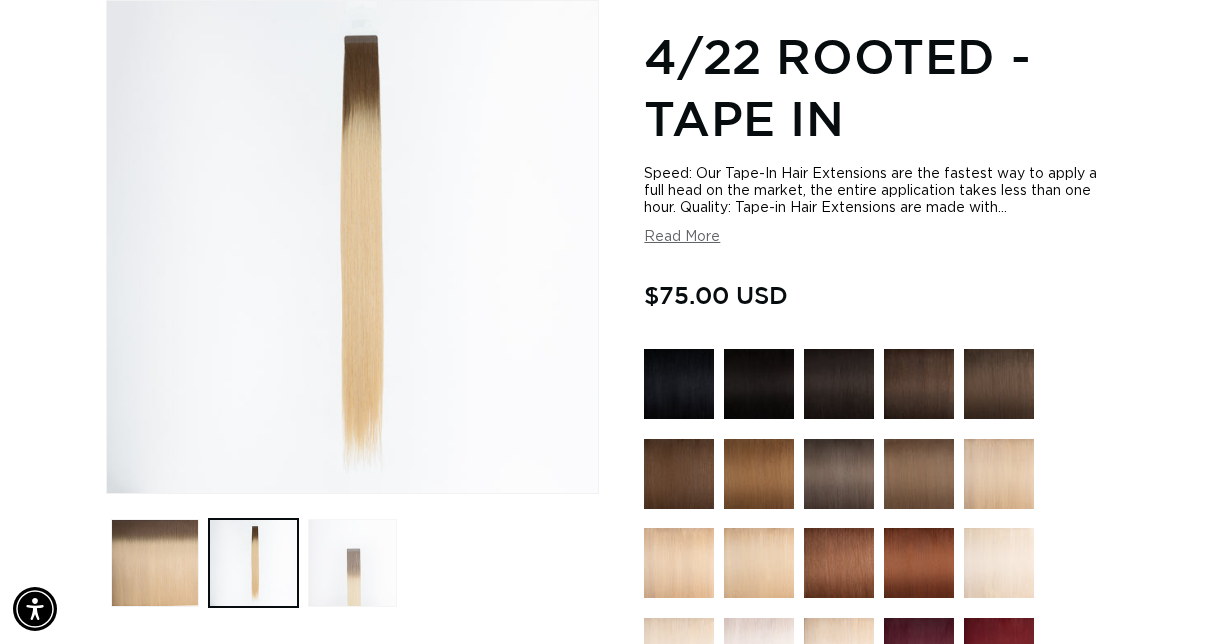 click at bounding box center [352, 563] 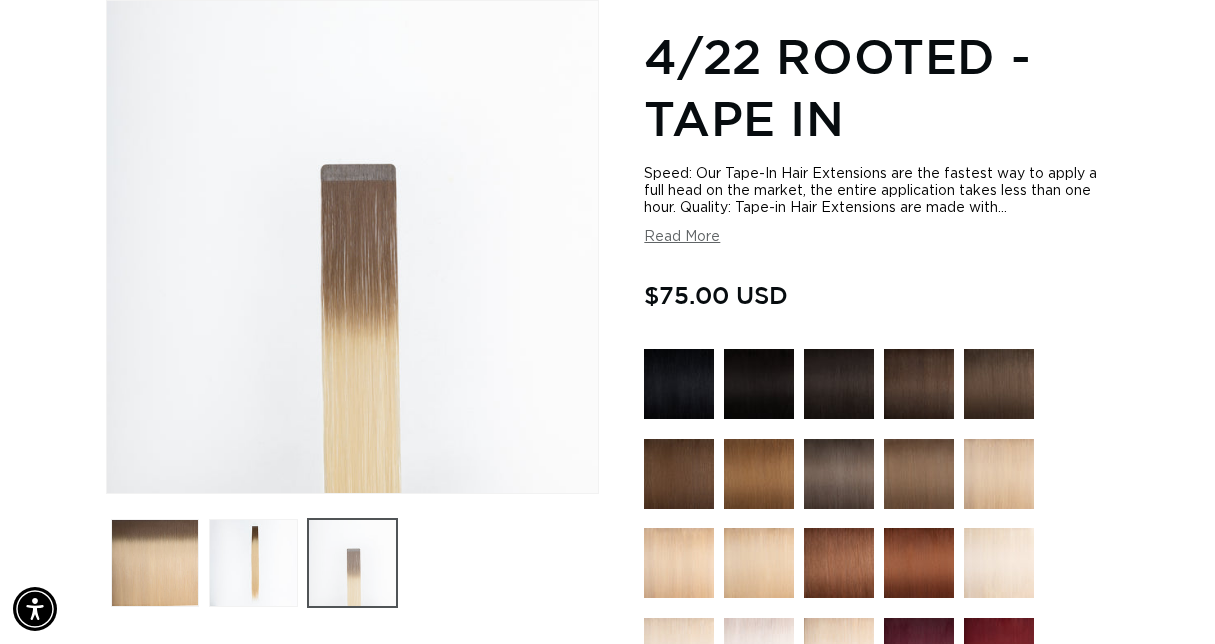 scroll, scrollTop: 0, scrollLeft: 2146, axis: horizontal 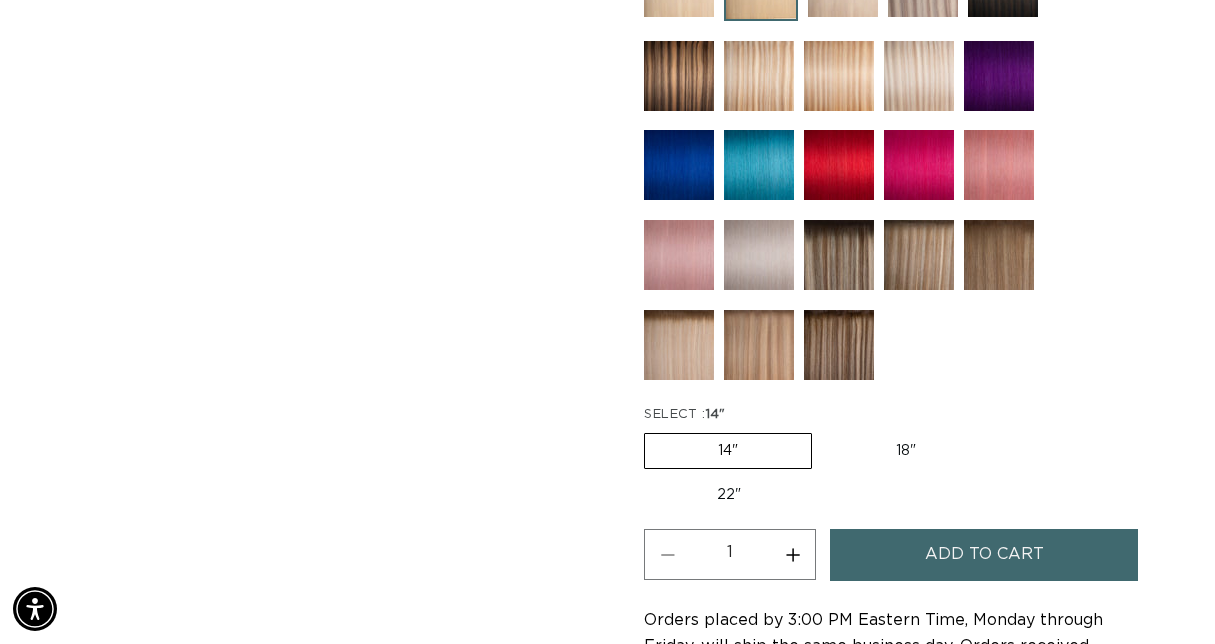 click on "22" Variant sold out or unavailable" at bounding box center (729, 495) 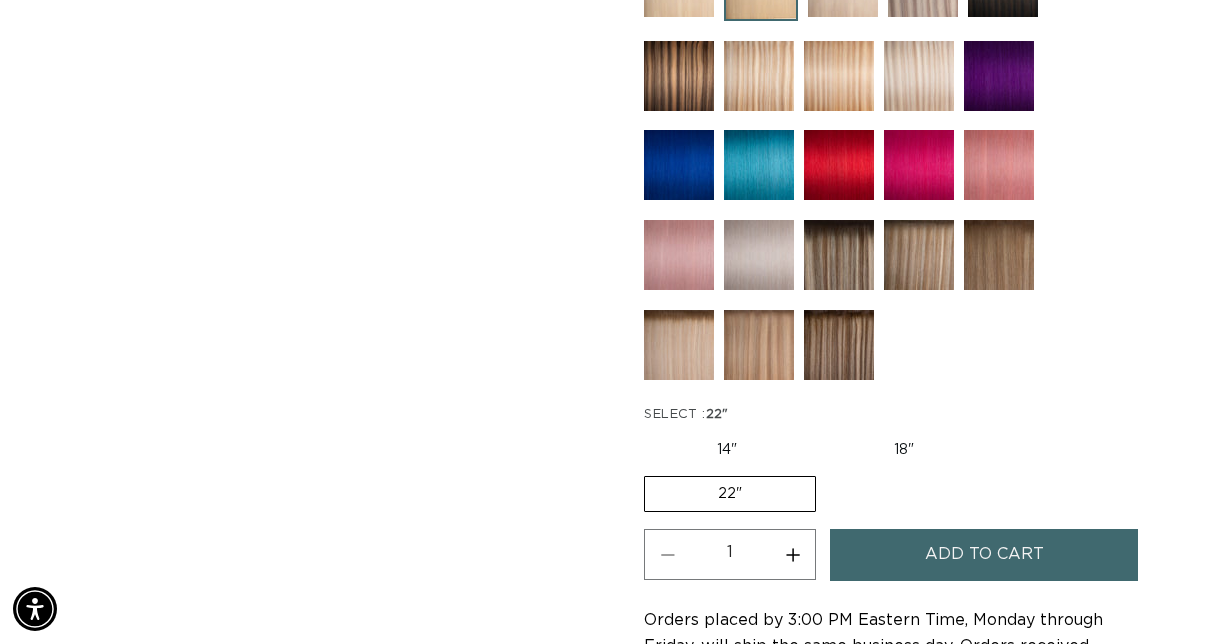 scroll, scrollTop: 689, scrollLeft: 0, axis: vertical 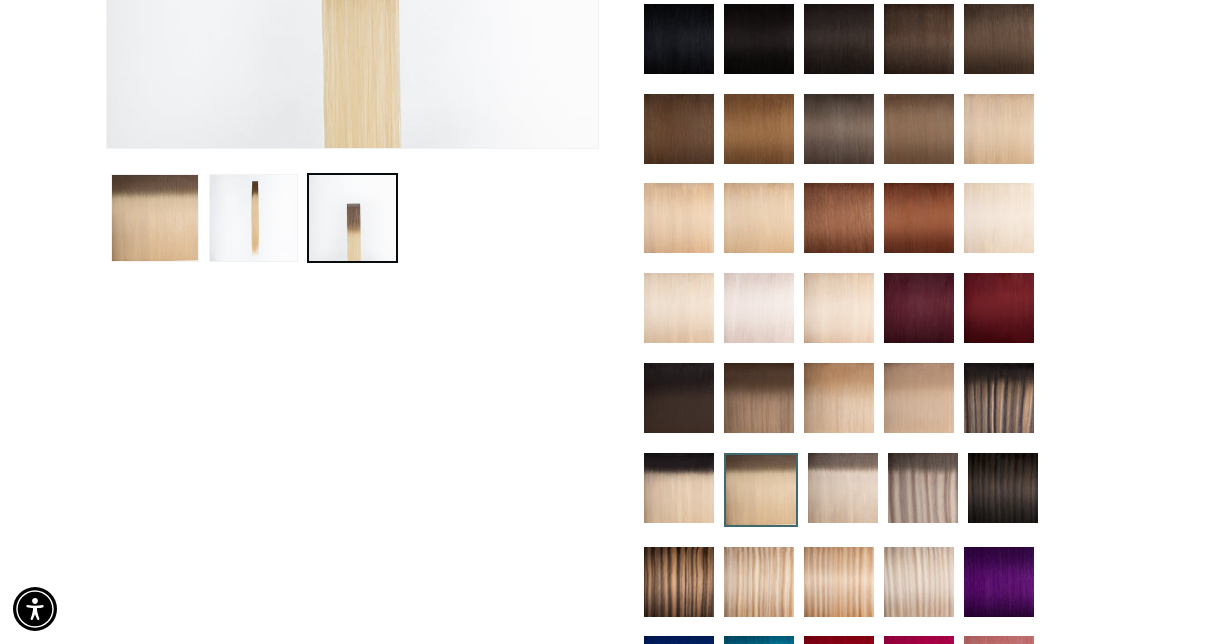 click at bounding box center (679, 488) 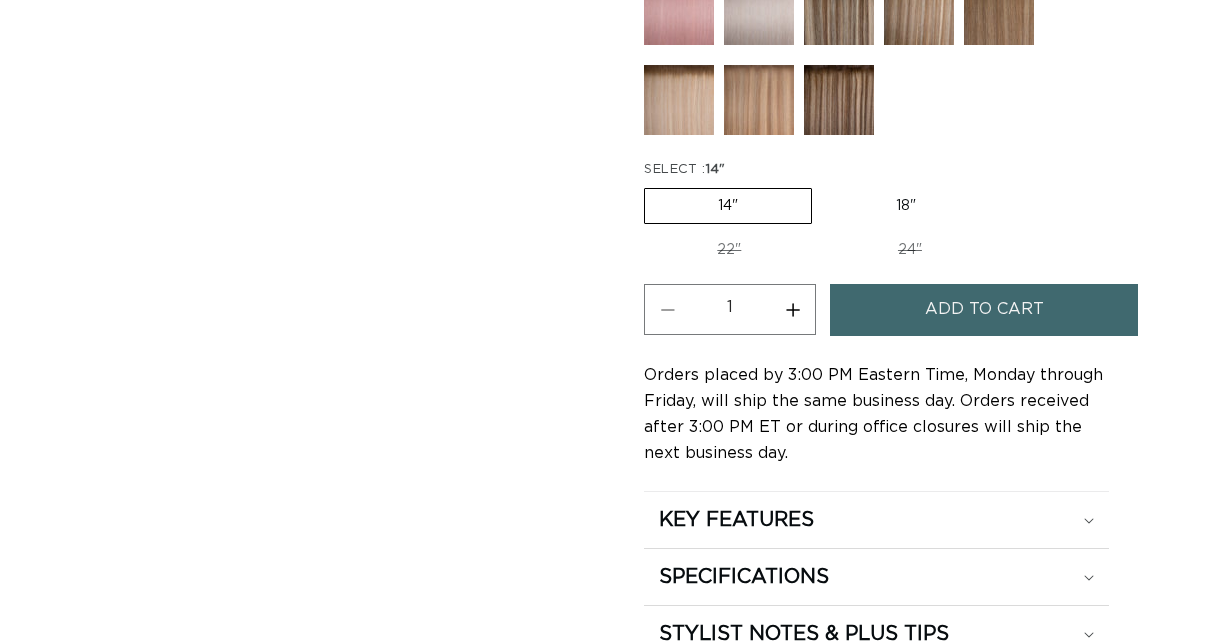 scroll, scrollTop: 1372, scrollLeft: 0, axis: vertical 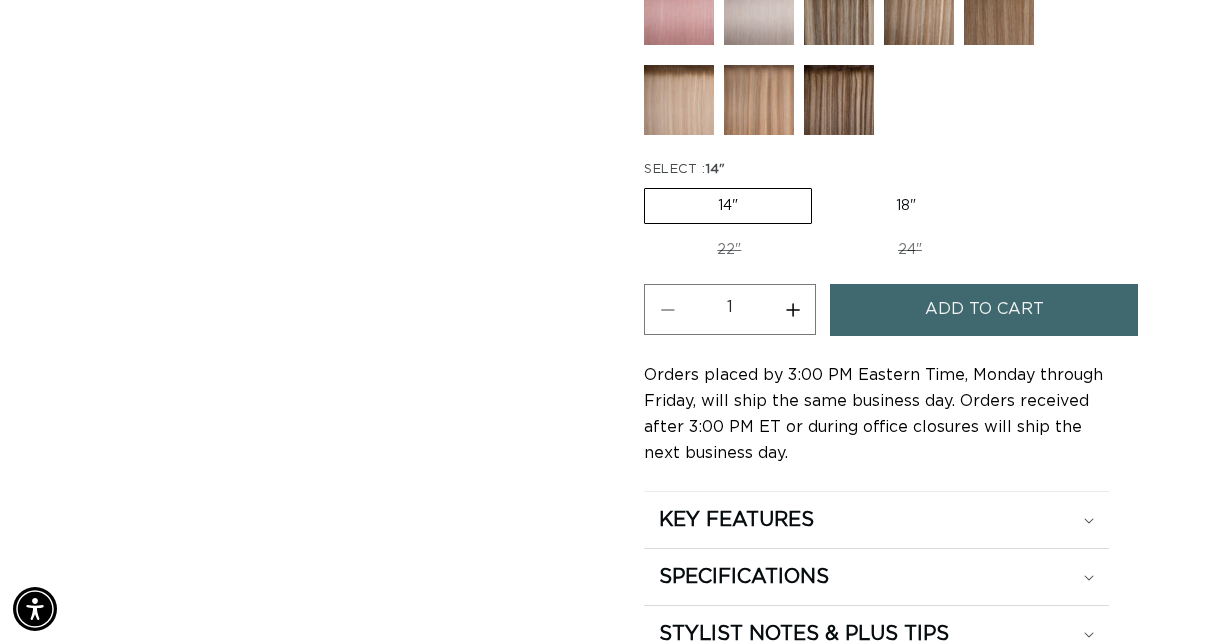 click on "22" Variant sold out or unavailable" at bounding box center (729, 250) 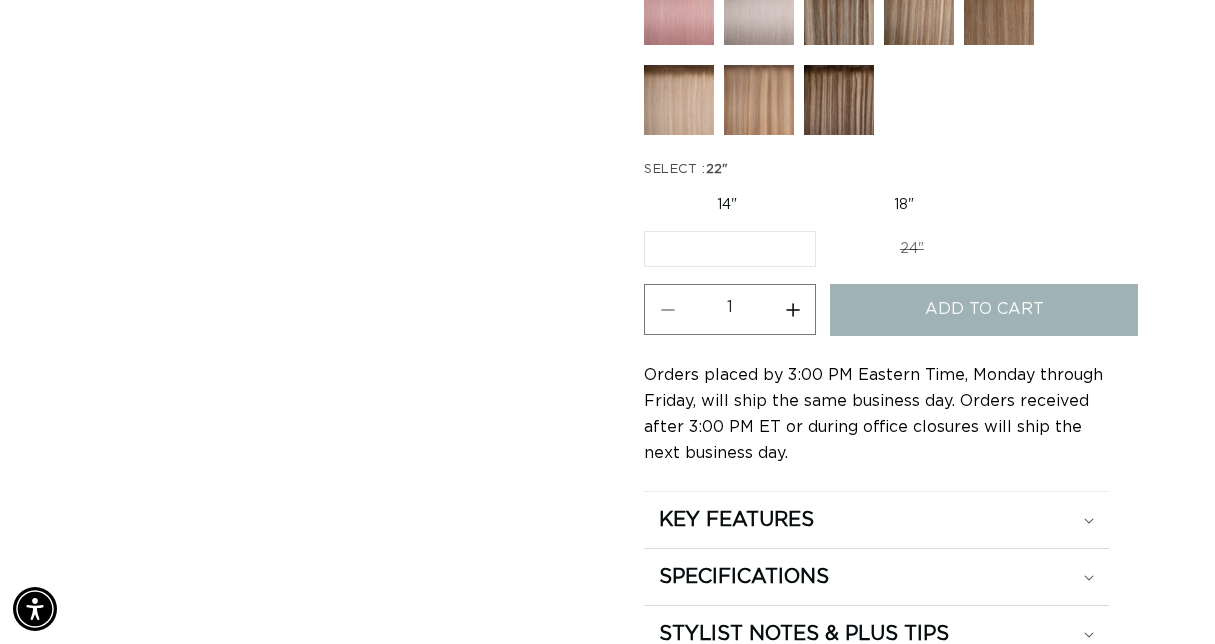 scroll, scrollTop: 0, scrollLeft: 1073, axis: horizontal 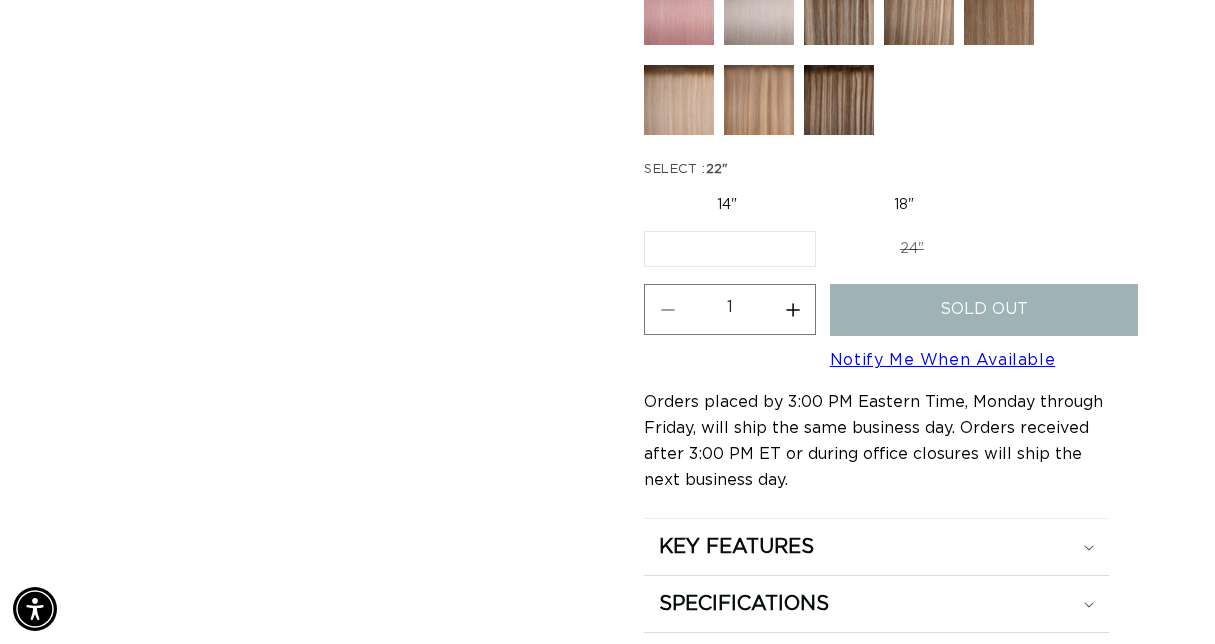 click on "Notify Me When Available" at bounding box center (942, 360) 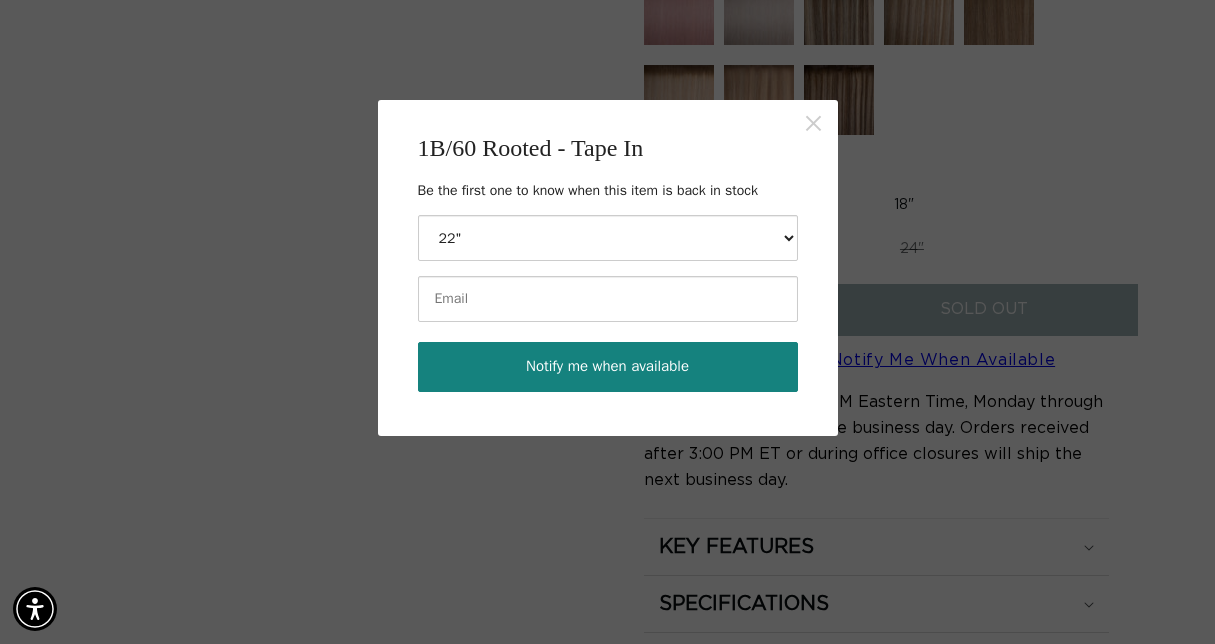 scroll, scrollTop: 0, scrollLeft: 0, axis: both 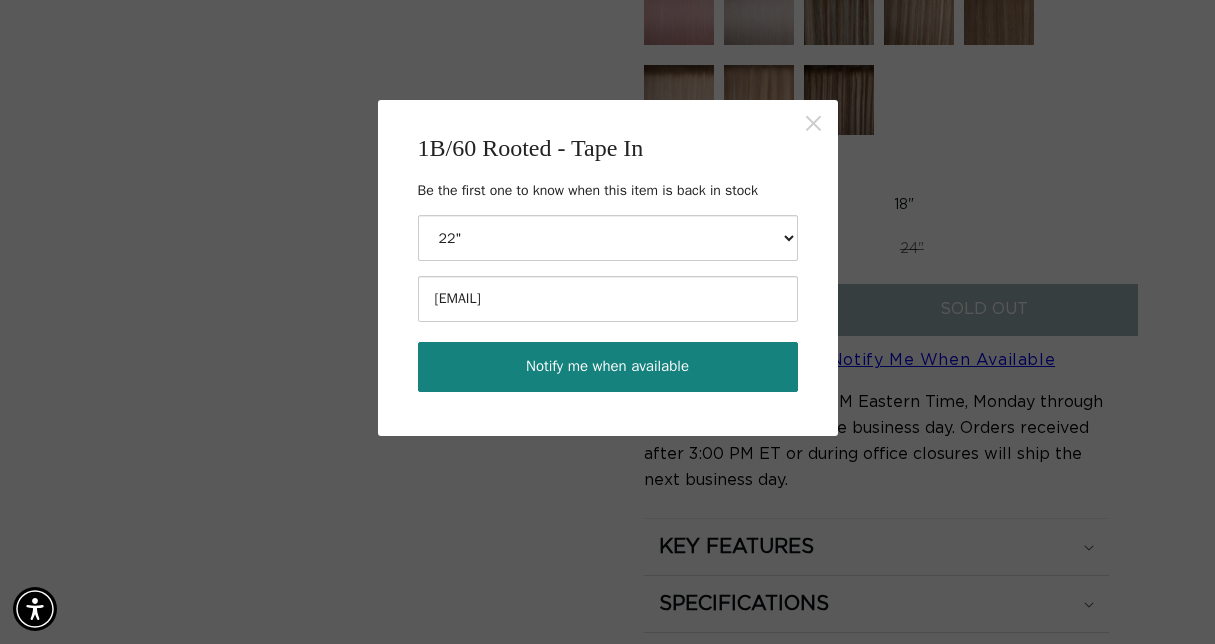 click on "Notify me when available" at bounding box center (608, 367) 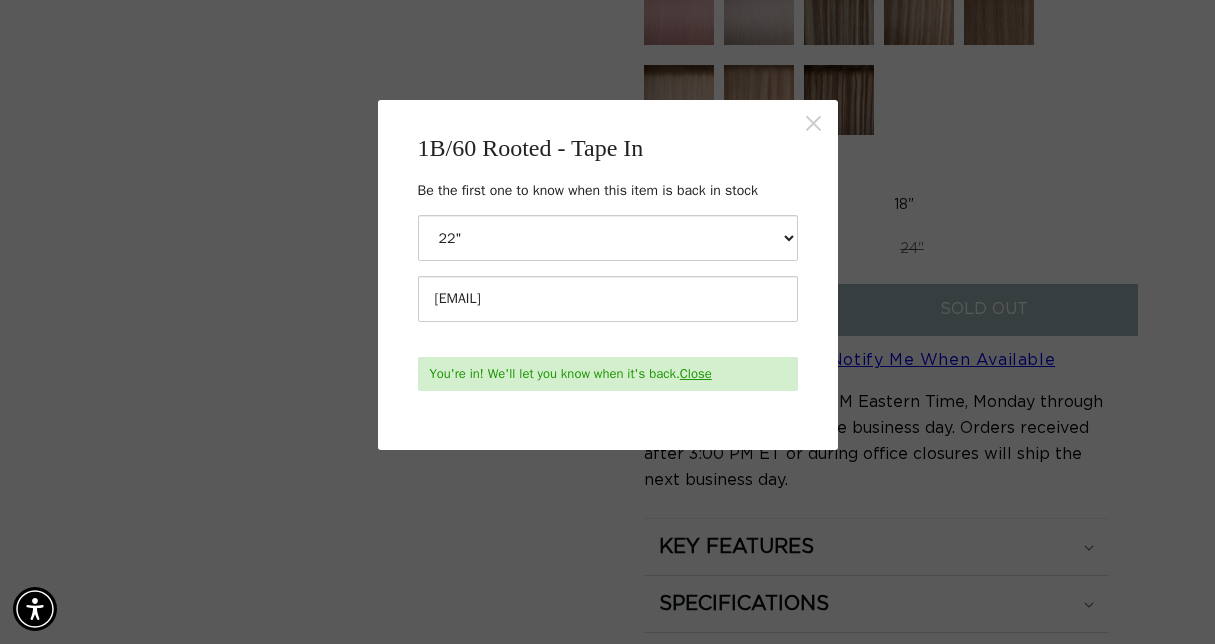scroll, scrollTop: 0, scrollLeft: 2146, axis: horizontal 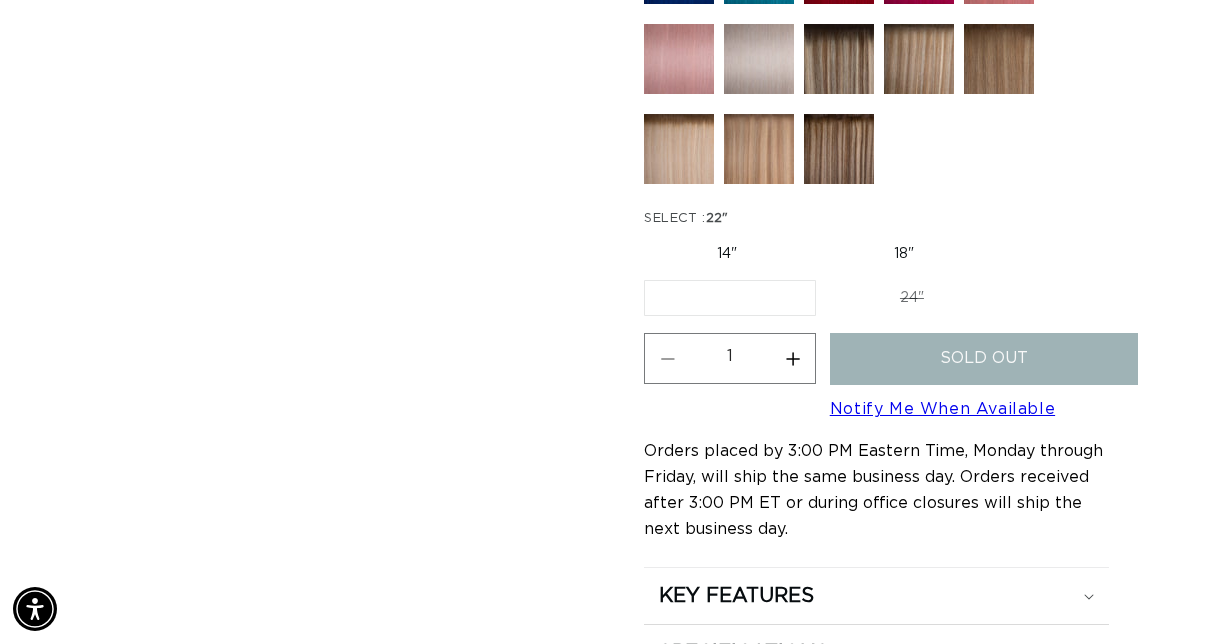 click on "18" Variant sold out or unavailable" at bounding box center [904, 254] 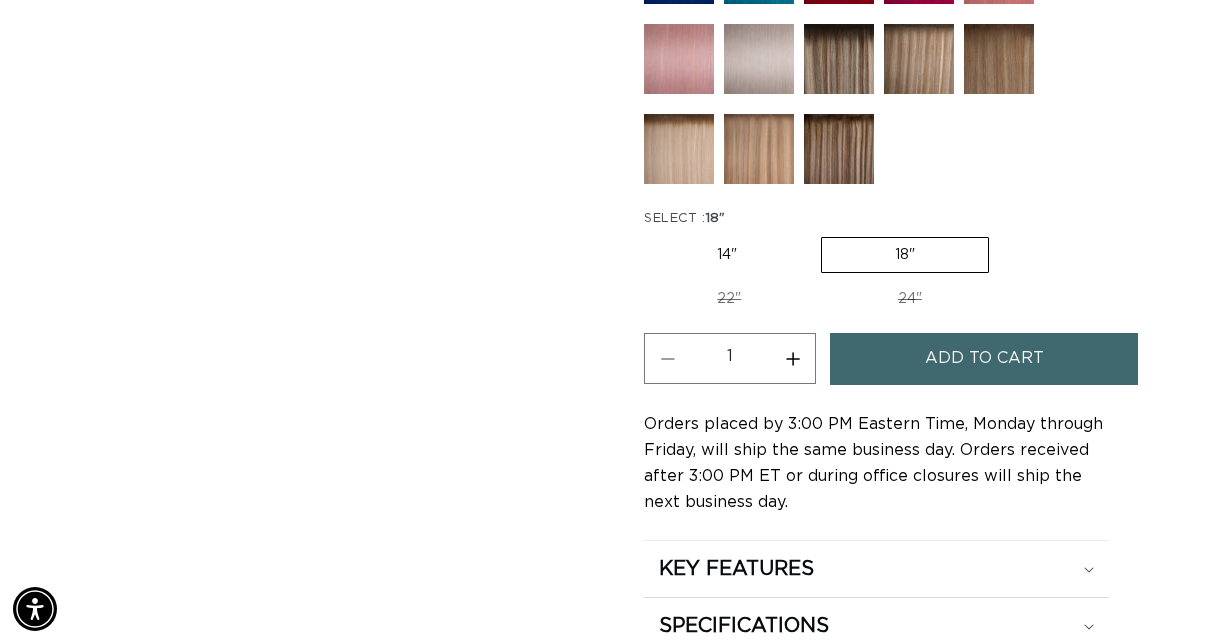 scroll, scrollTop: 0, scrollLeft: 1073, axis: horizontal 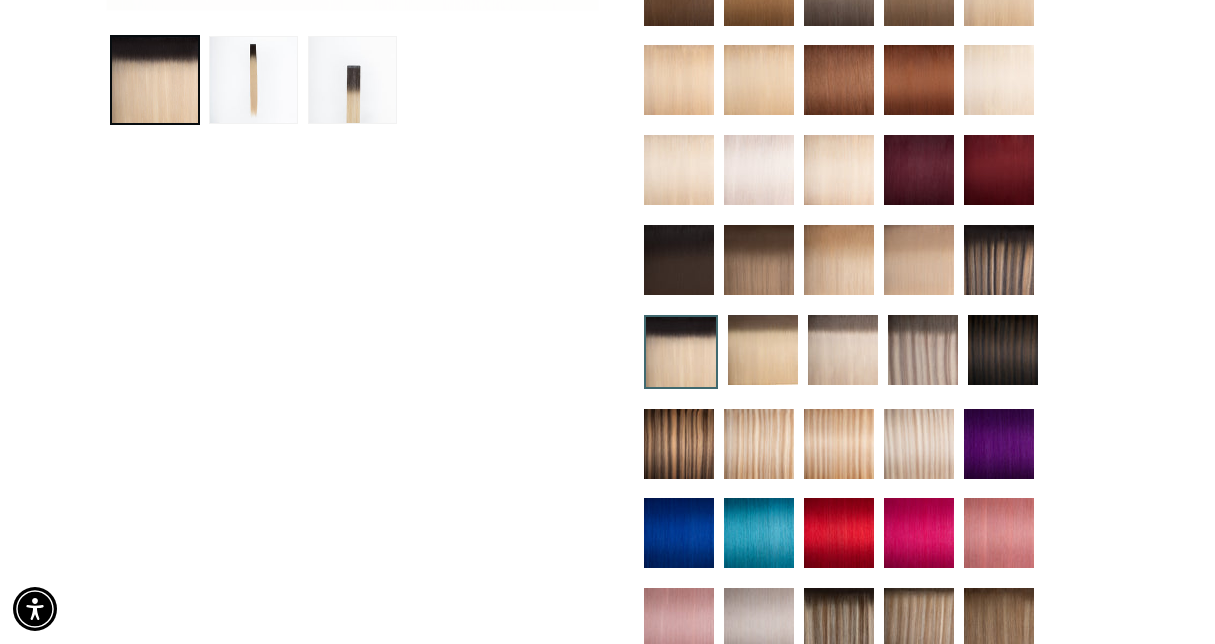 click at bounding box center [759, 170] 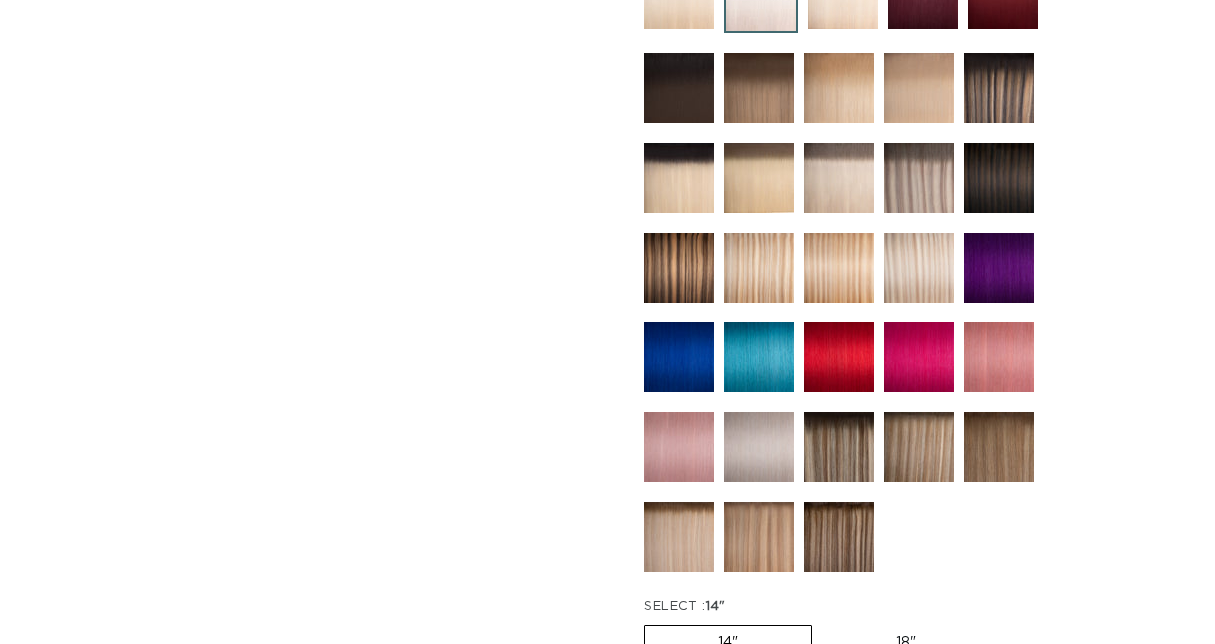 scroll, scrollTop: 939, scrollLeft: 0, axis: vertical 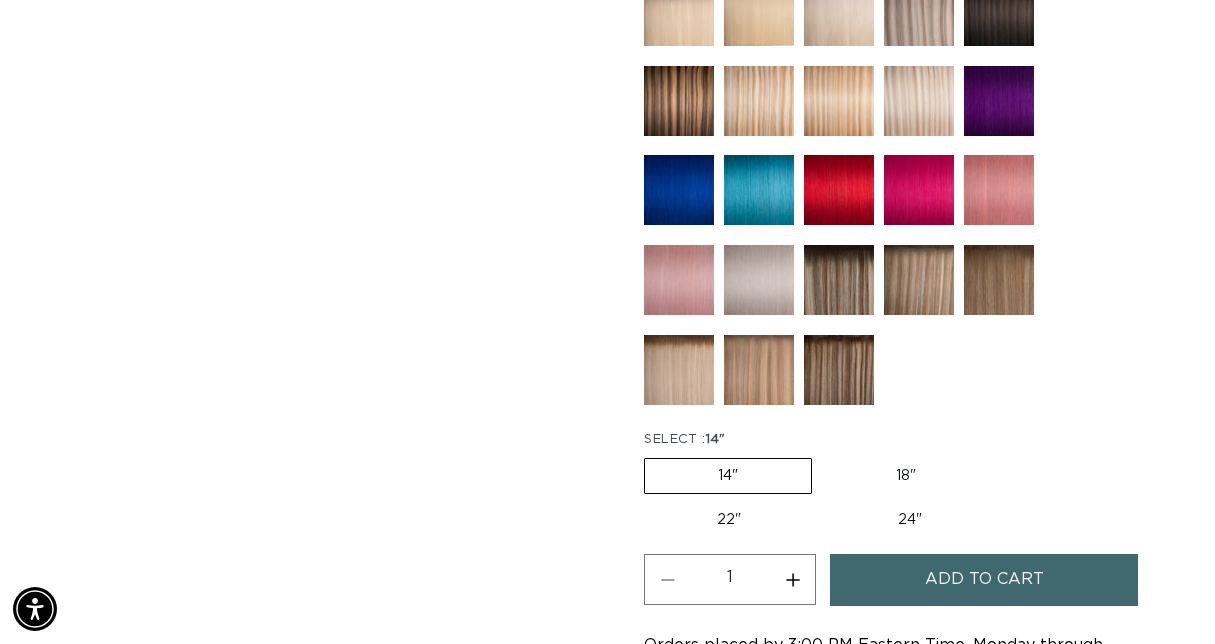 click at bounding box center (679, 370) 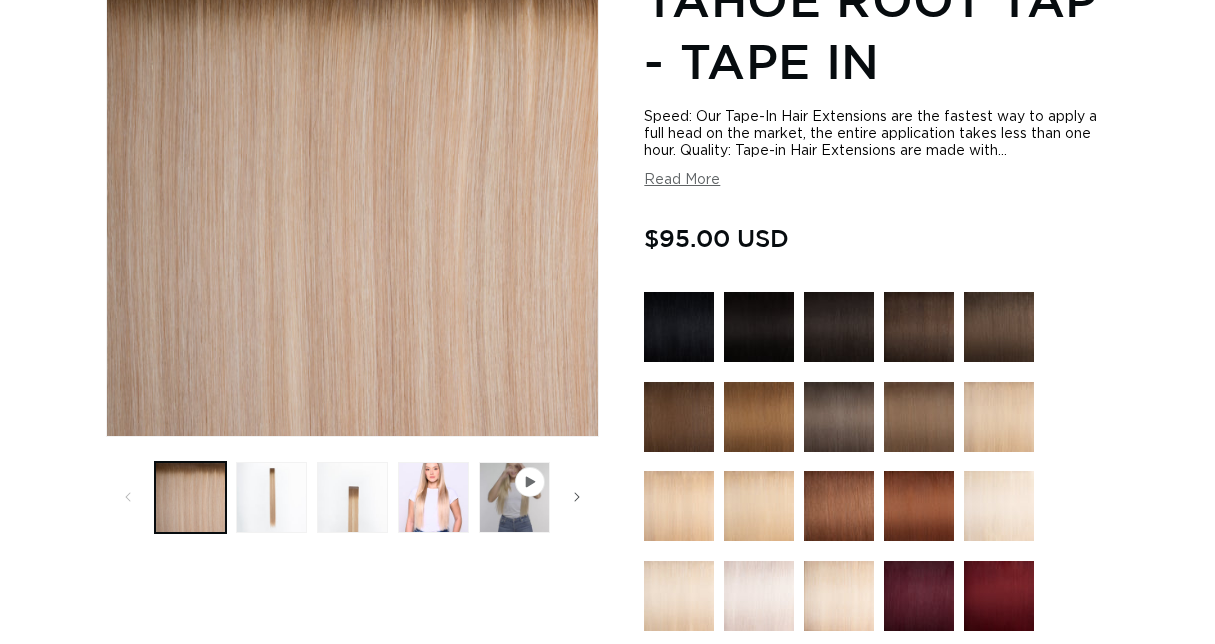 scroll, scrollTop: 487, scrollLeft: 0, axis: vertical 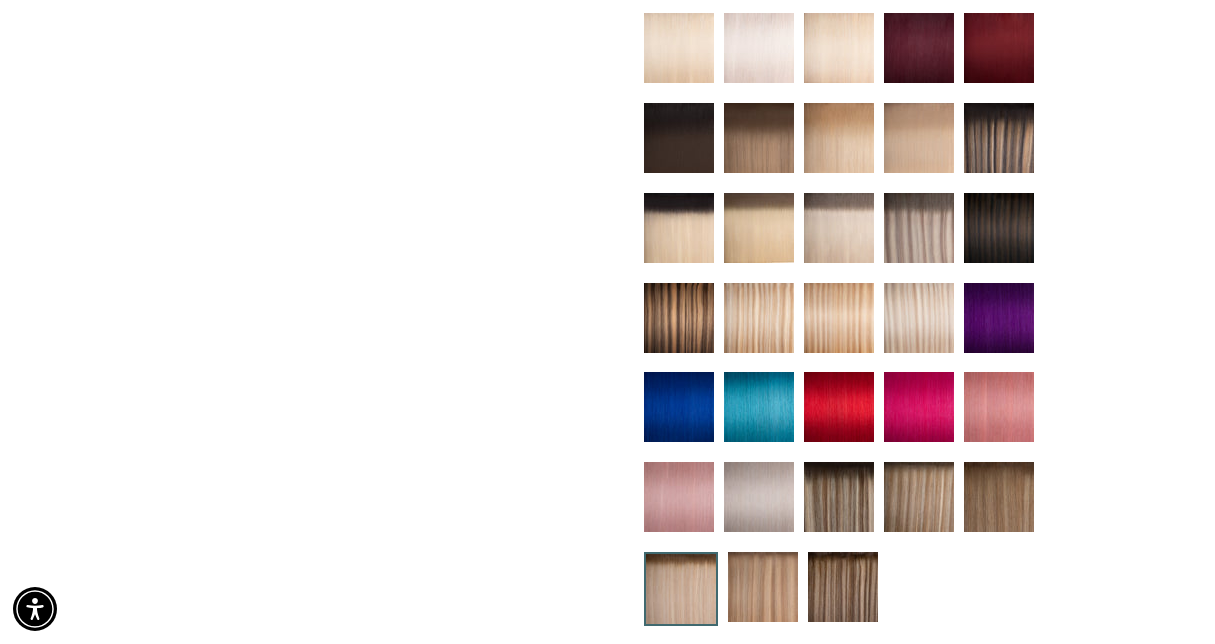 click at bounding box center [679, 228] 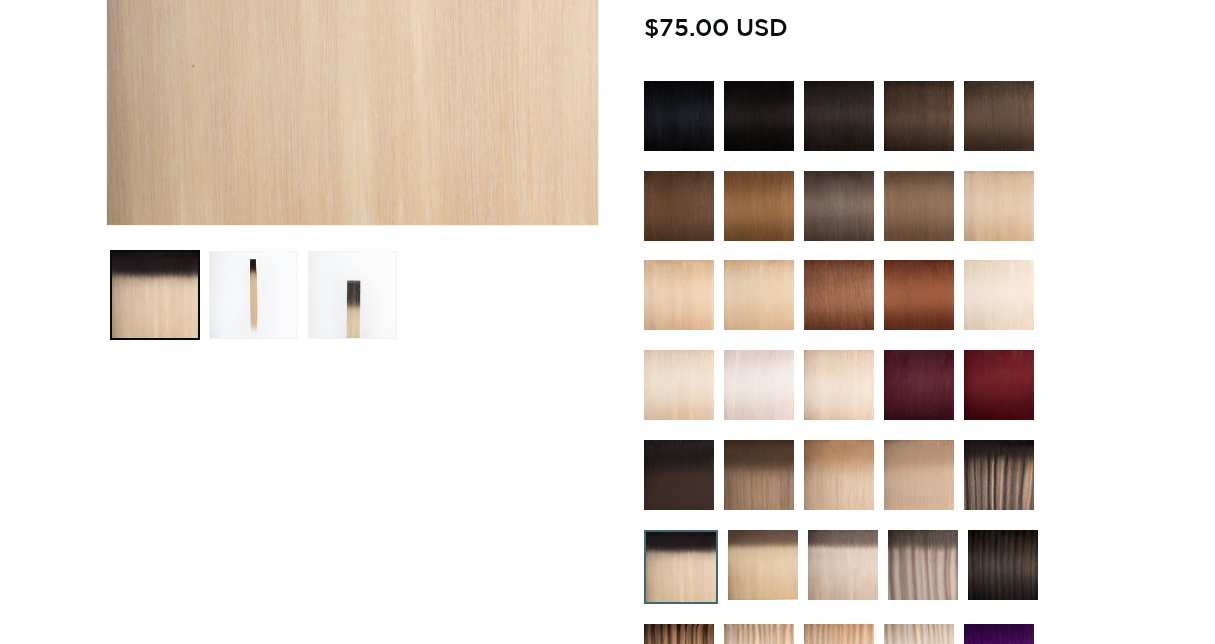 scroll, scrollTop: 569, scrollLeft: 0, axis: vertical 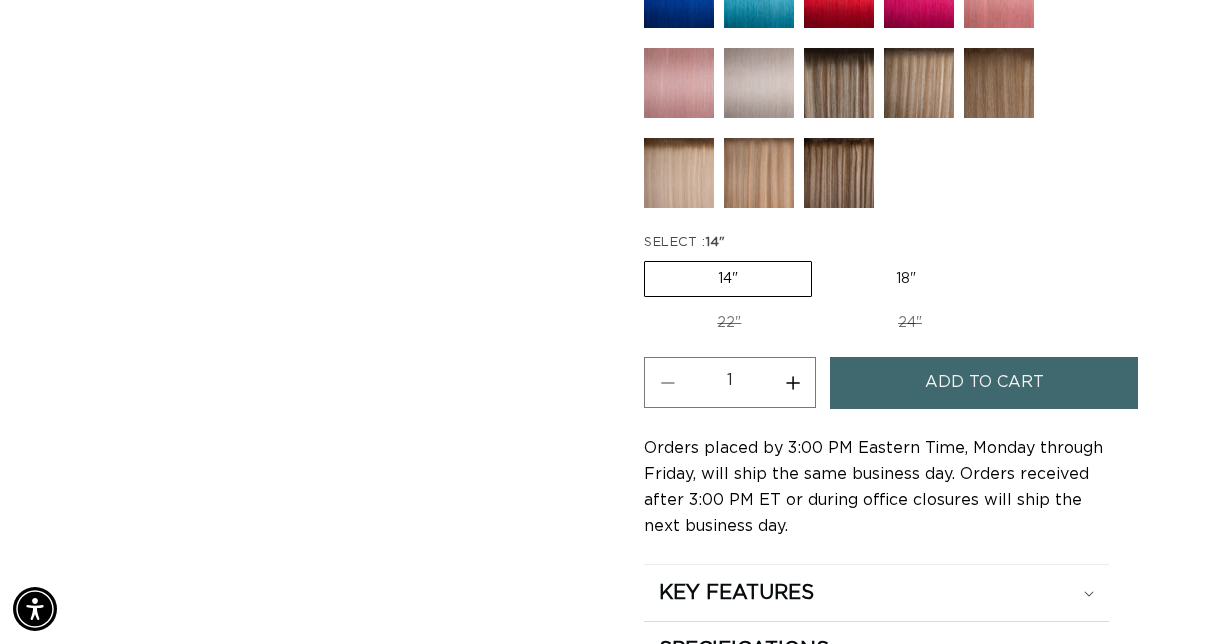 click on "22" Variant sold out or unavailable" at bounding box center (729, 323) 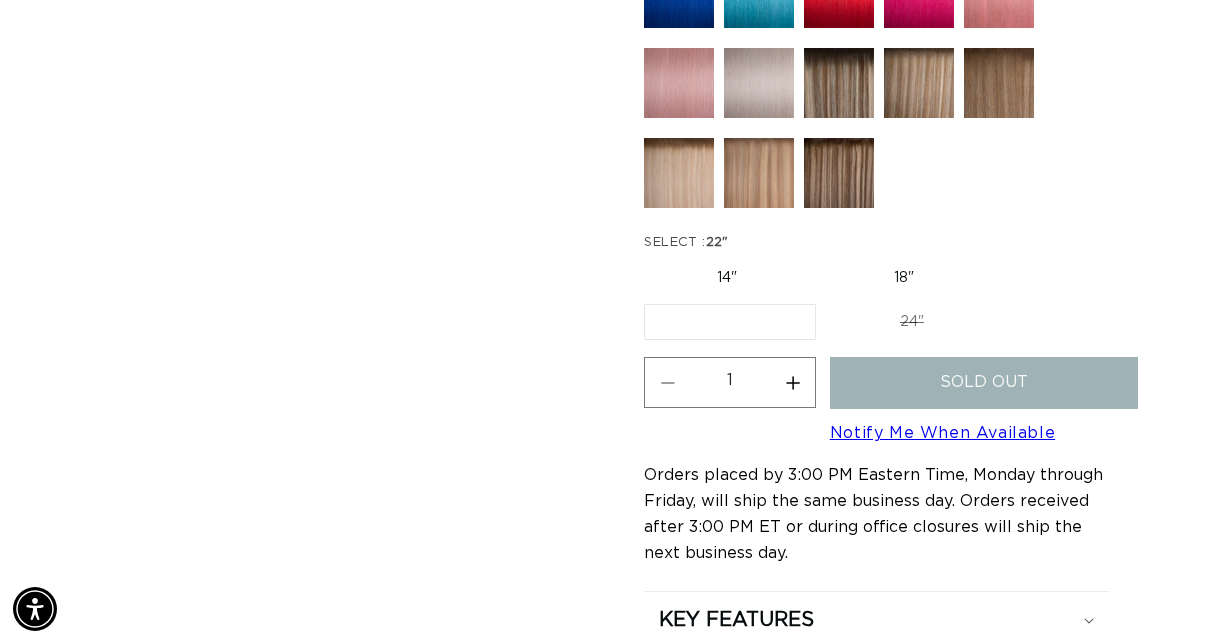 scroll, scrollTop: 0, scrollLeft: 0, axis: both 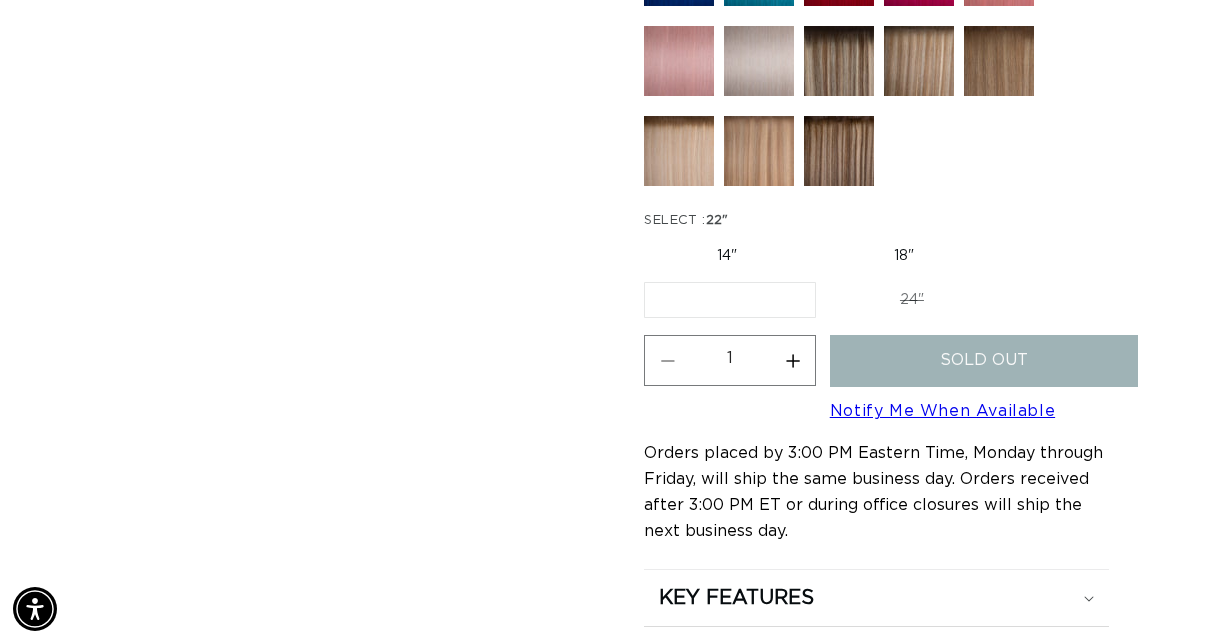 click on "24" Variant sold out or unavailable" at bounding box center [912, 300] 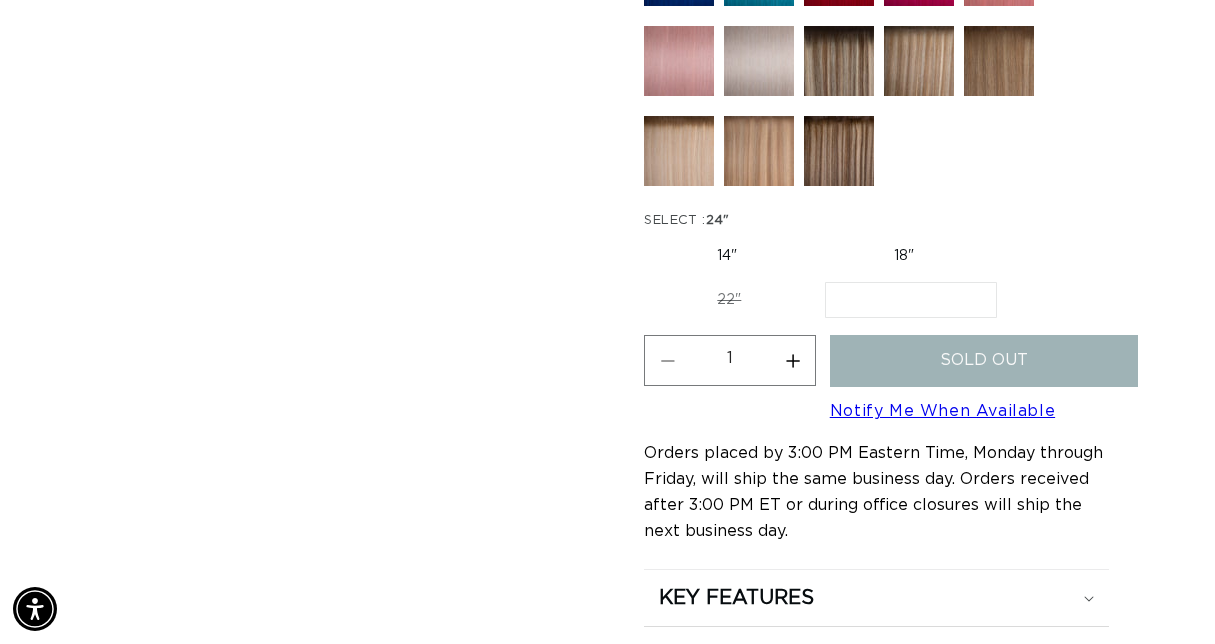 scroll, scrollTop: 0, scrollLeft: 1073, axis: horizontal 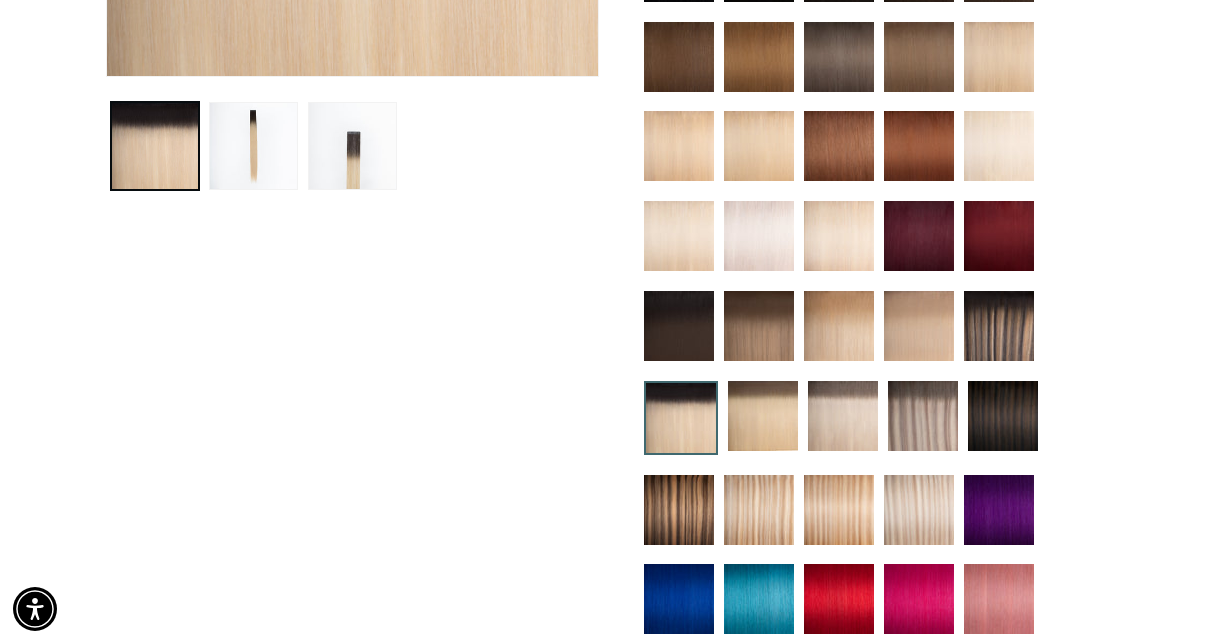 click at bounding box center (679, 236) 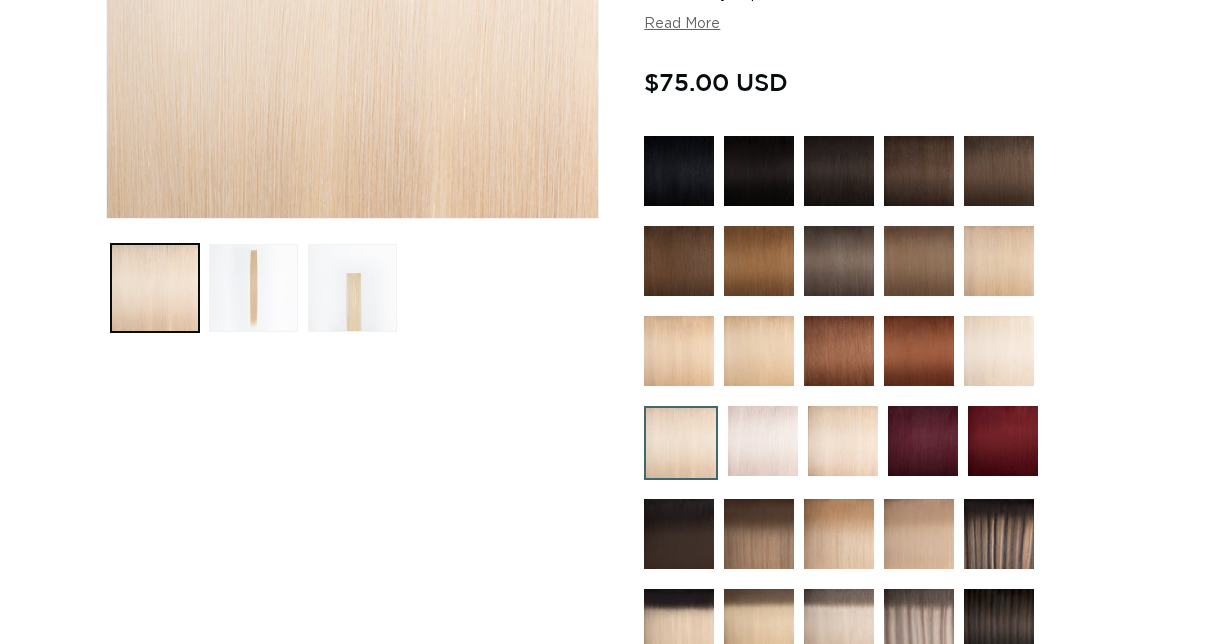 scroll, scrollTop: 567, scrollLeft: 0, axis: vertical 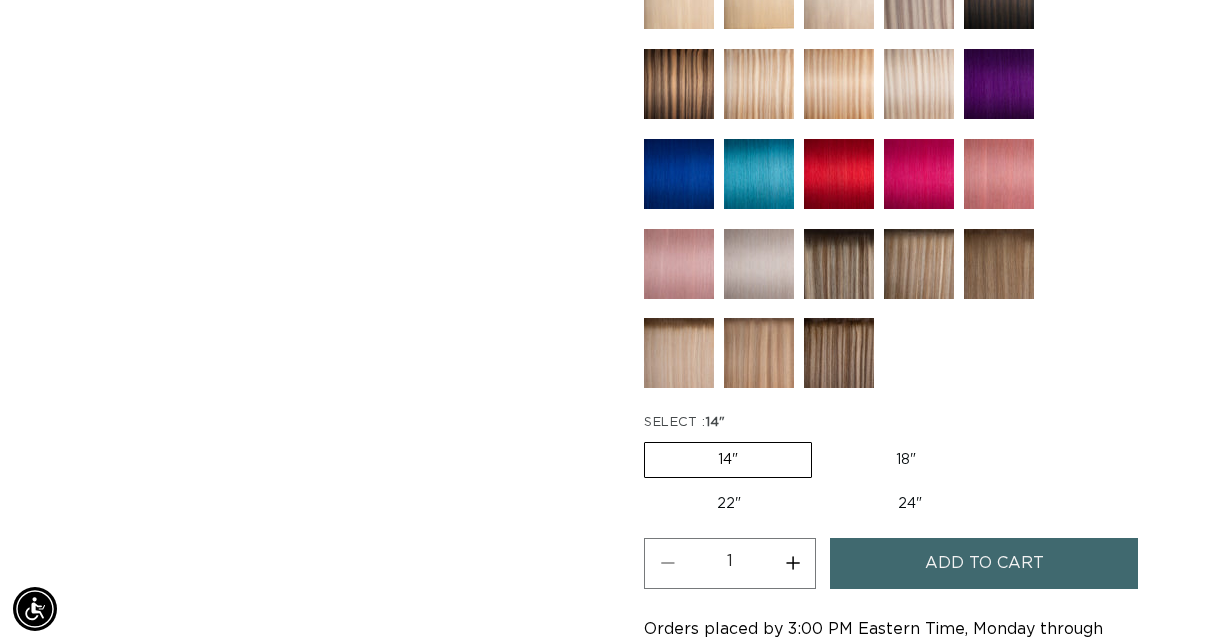 click on "22" Variant sold out or unavailable" at bounding box center [729, 504] 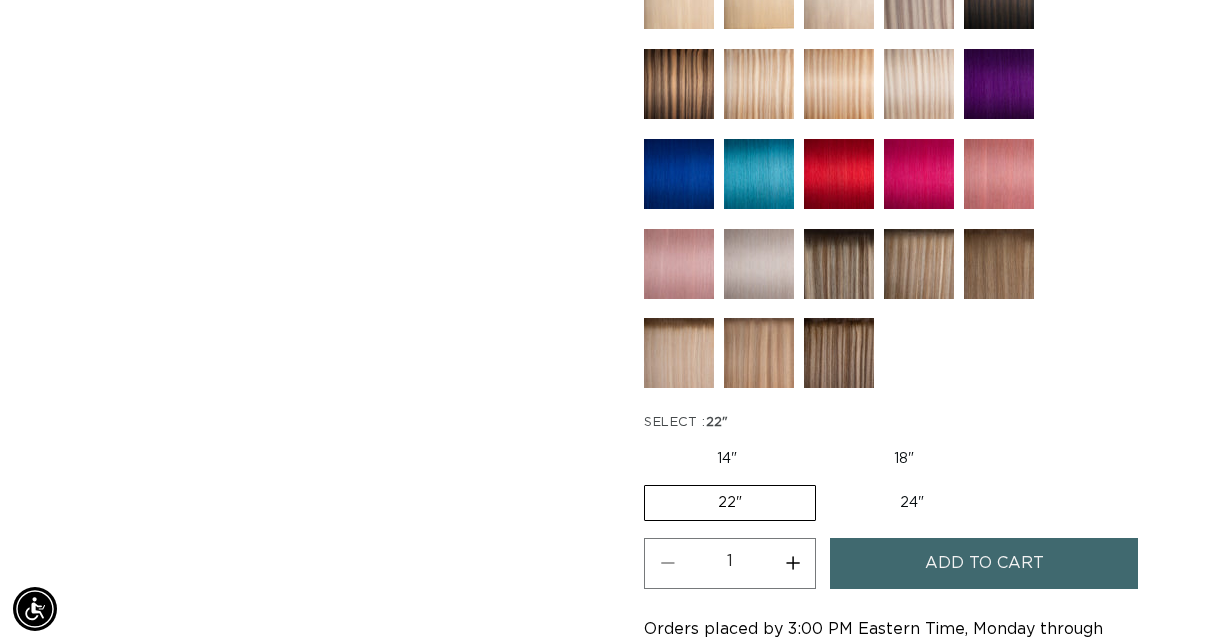 scroll, scrollTop: 0, scrollLeft: 2146, axis: horizontal 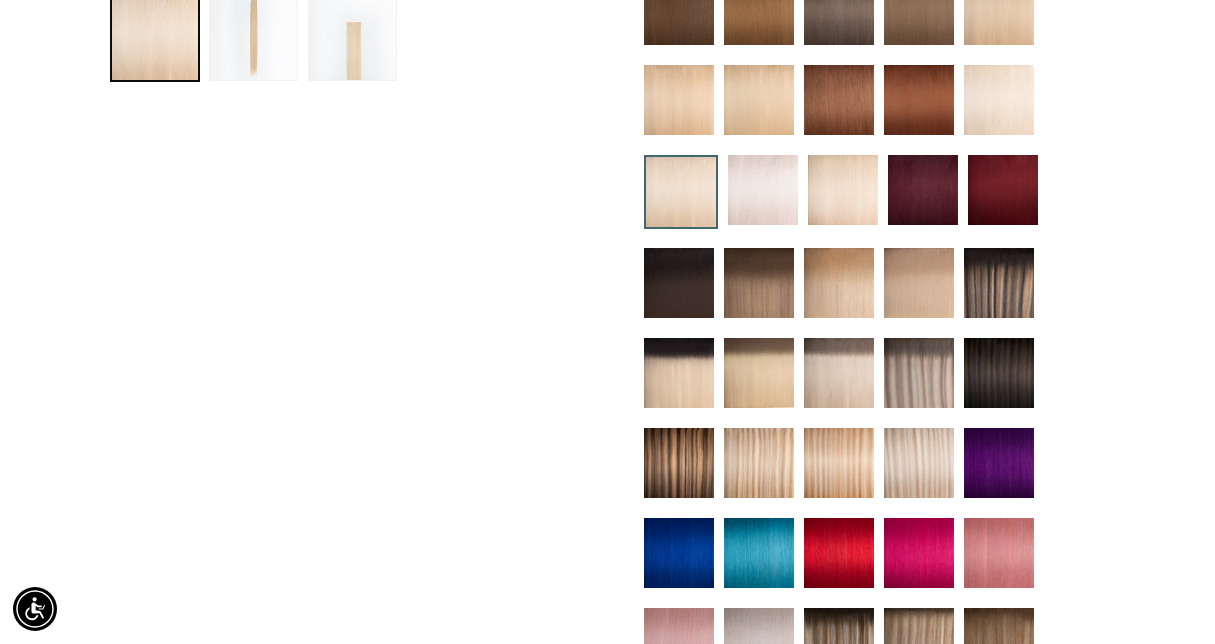 click at bounding box center [759, 373] 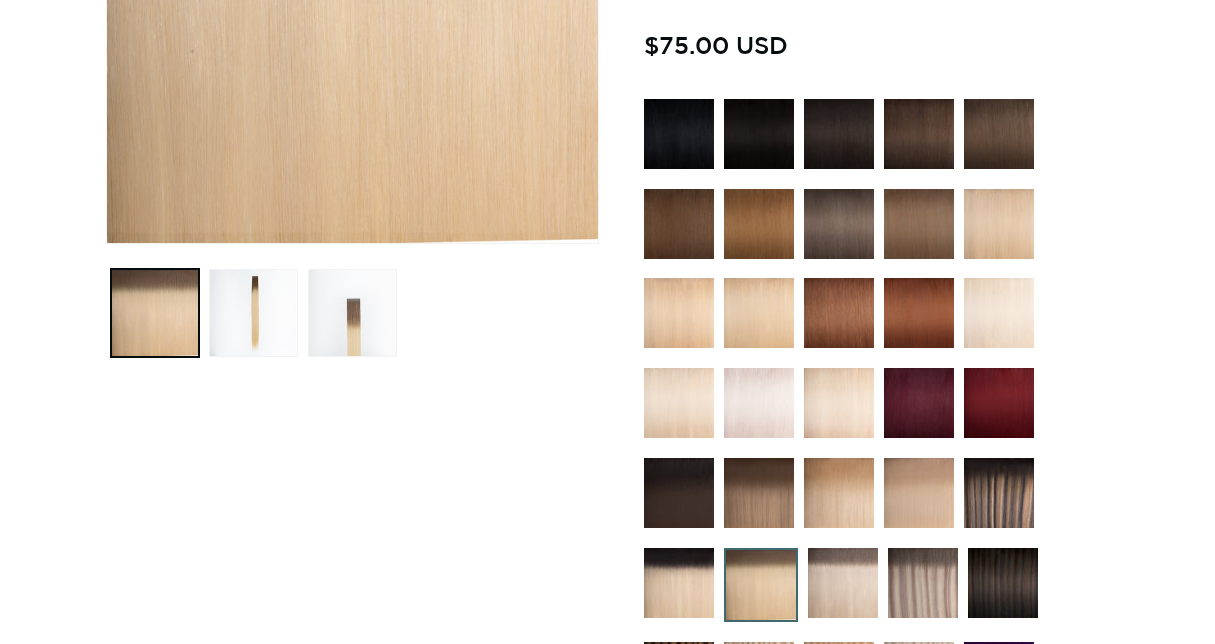scroll, scrollTop: 637, scrollLeft: 0, axis: vertical 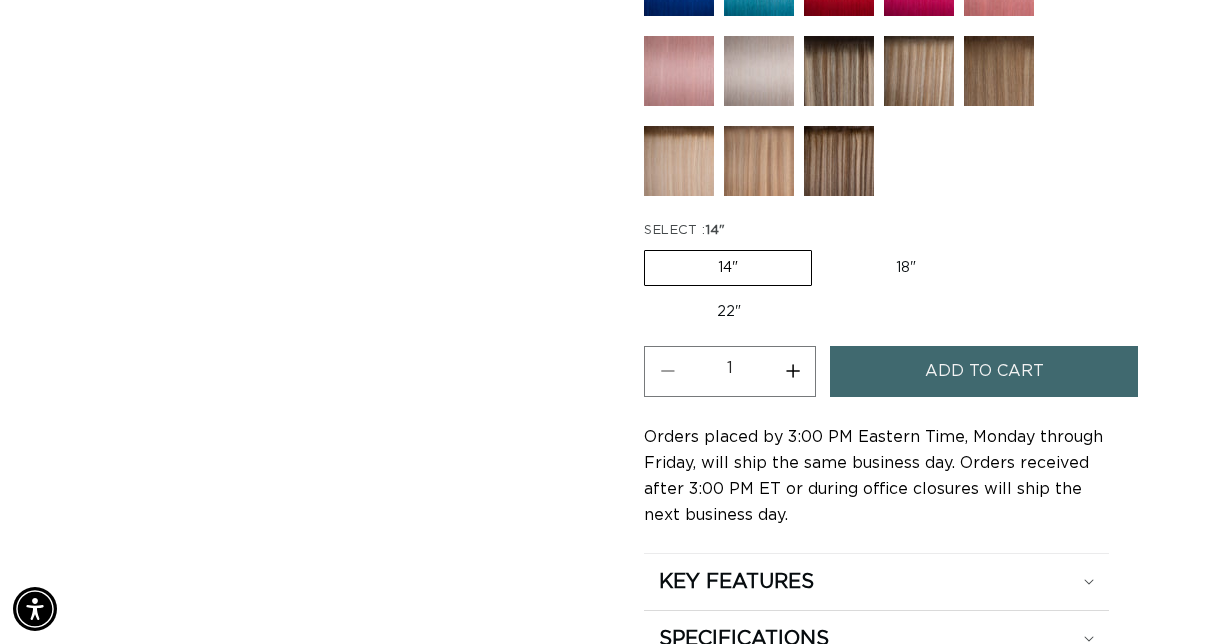 click on "22" Variant sold out or unavailable" at bounding box center (729, 311) 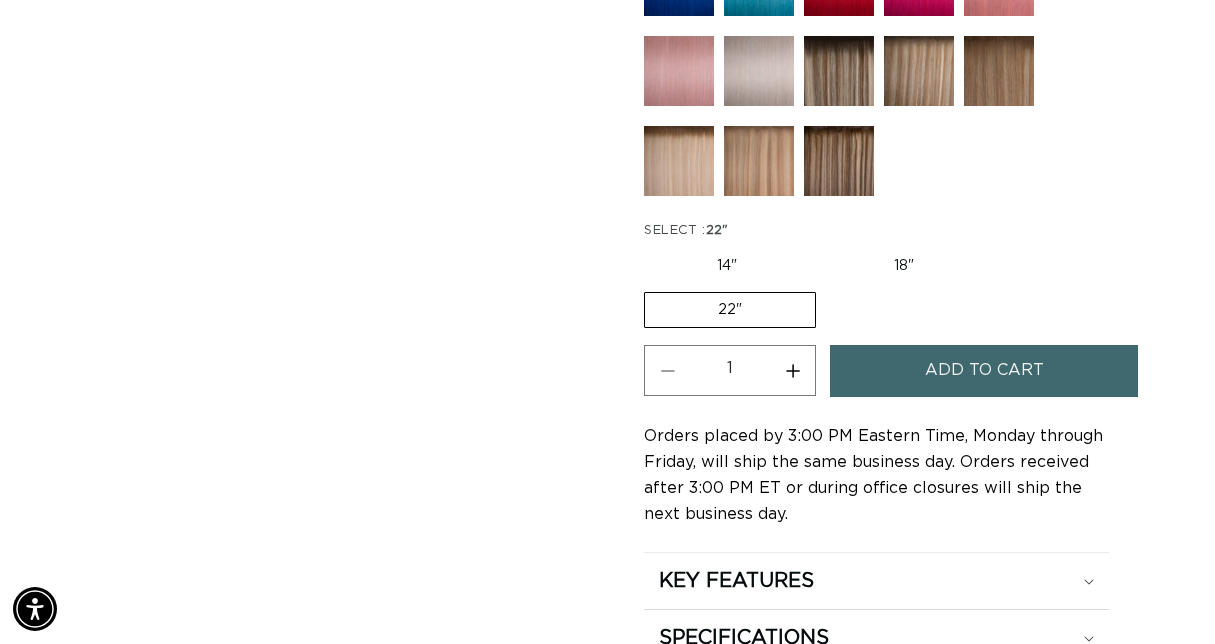 scroll, scrollTop: 0, scrollLeft: 1073, axis: horizontal 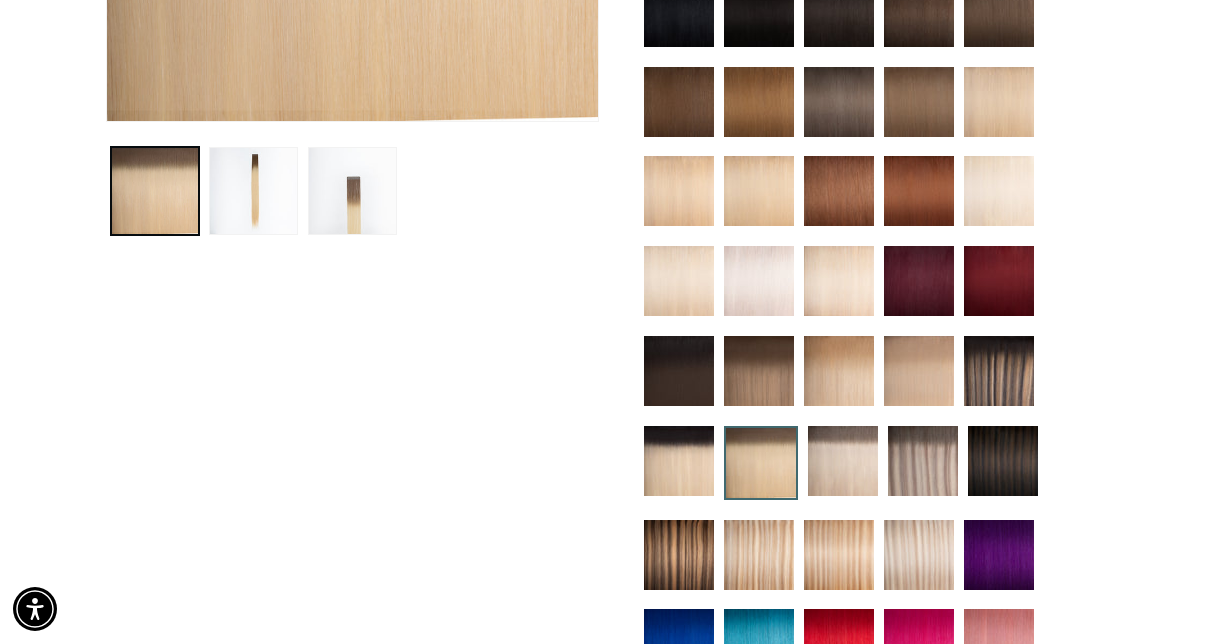 click on "Skip to product information
Open media 1 in modal
Open media 2 in modal
Open media 3 in modal
1
/
of
3
4/22 Rooted - Tape In
Speed:" at bounding box center [608, 507] 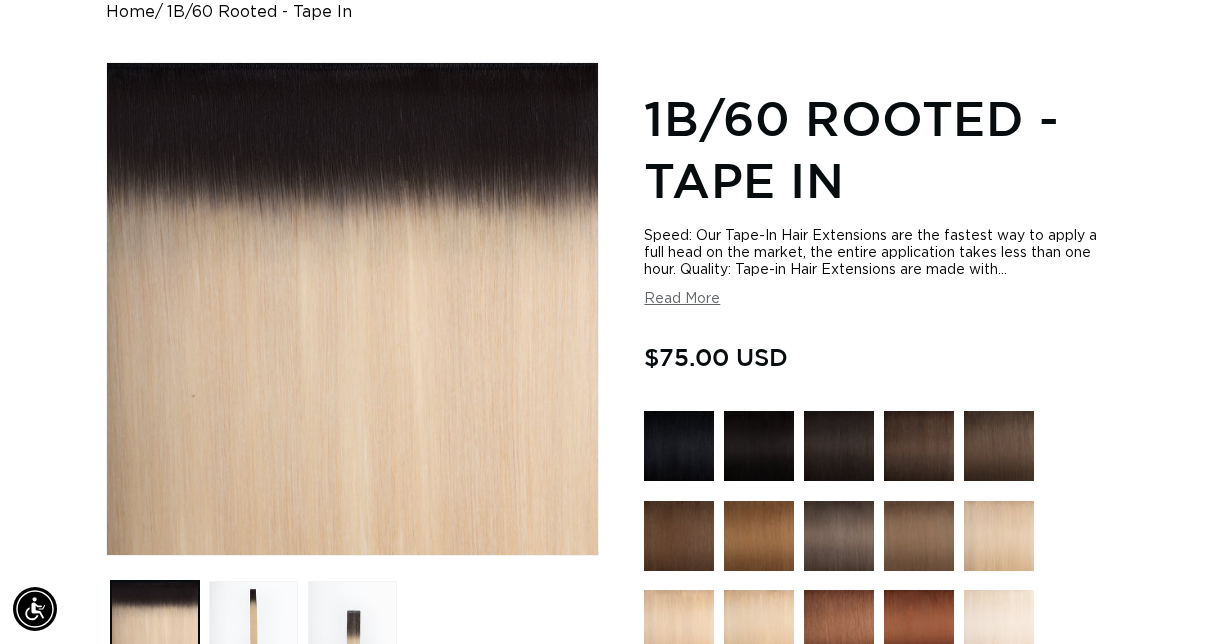 scroll, scrollTop: 214, scrollLeft: 0, axis: vertical 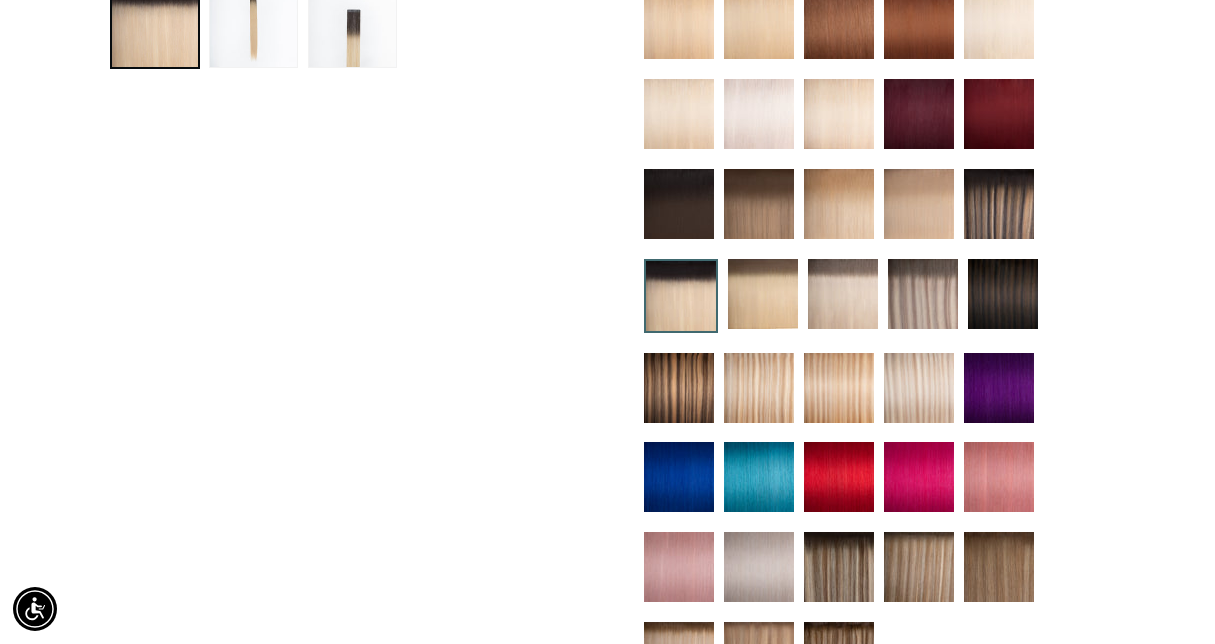 click at bounding box center [763, 294] 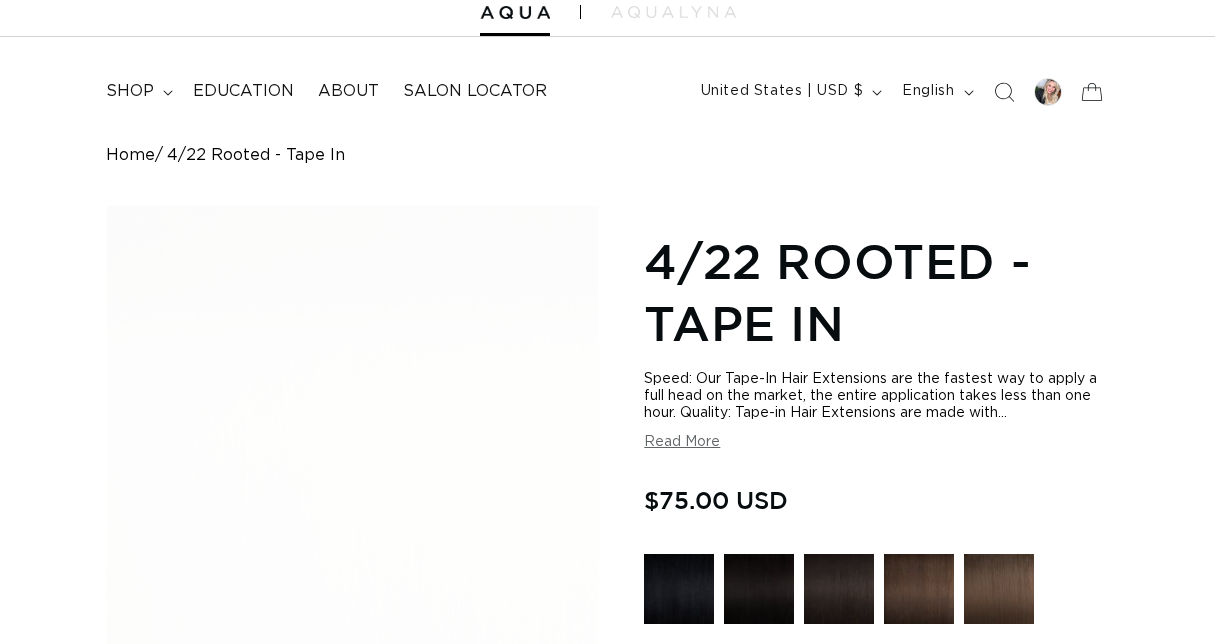 scroll, scrollTop: 1322, scrollLeft: 0, axis: vertical 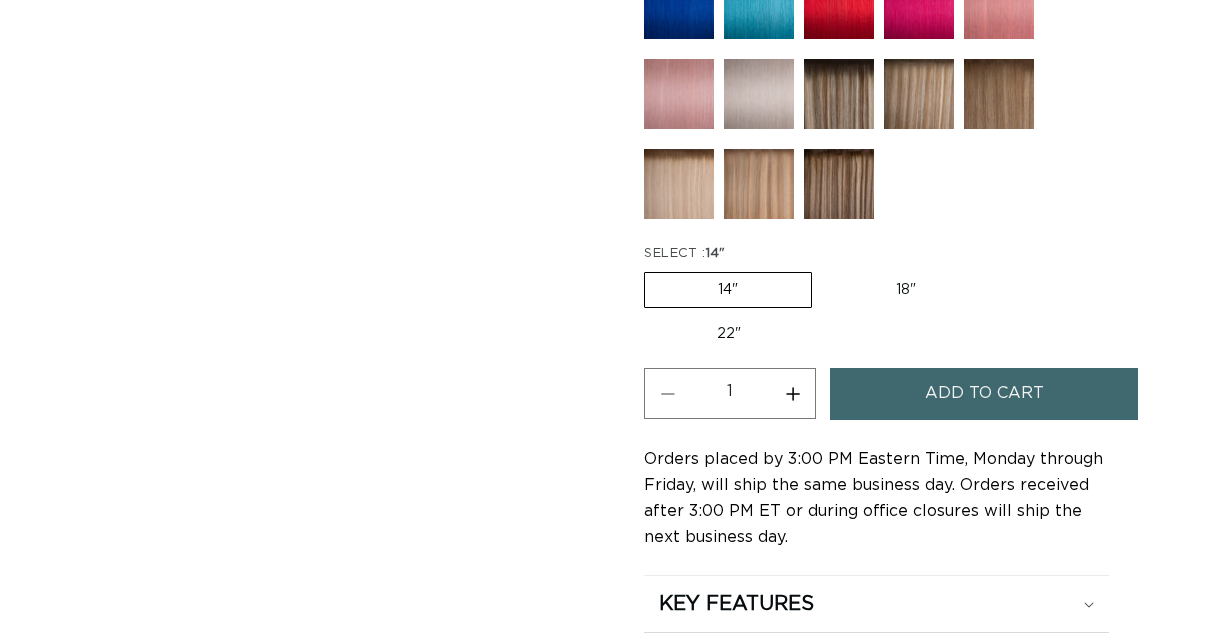 click on "22" Variant sold out or unavailable" at bounding box center [729, 334] 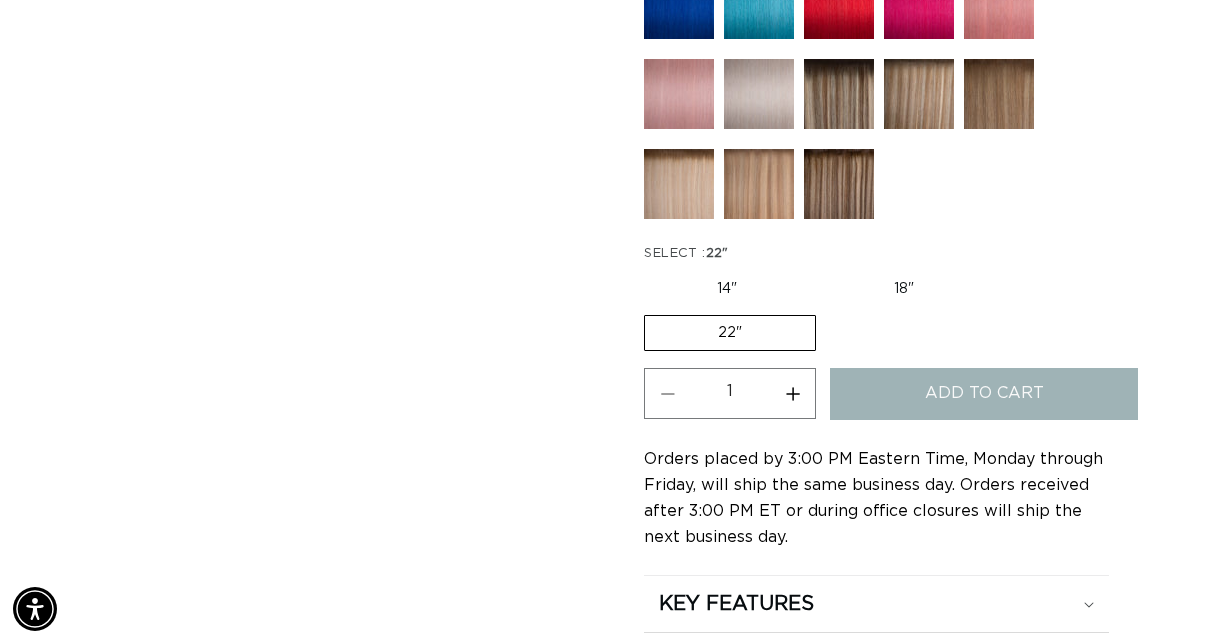 scroll, scrollTop: 0, scrollLeft: 1073, axis: horizontal 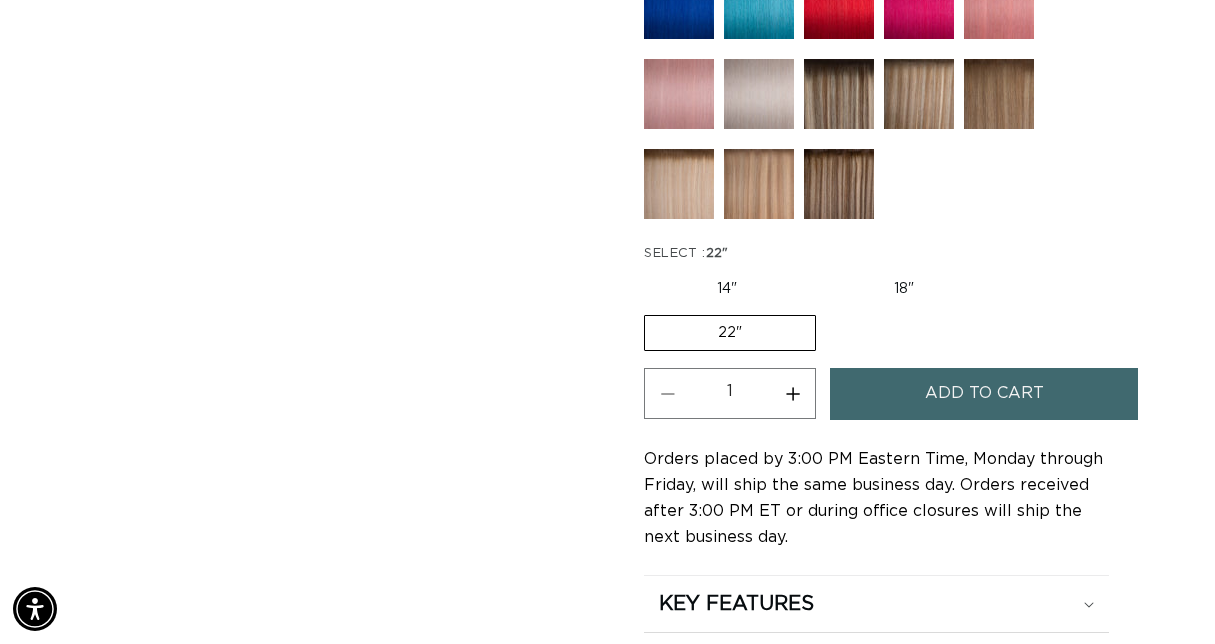 click on "Increase quantity for 4/22 Rooted - Tape In" at bounding box center [792, 393] 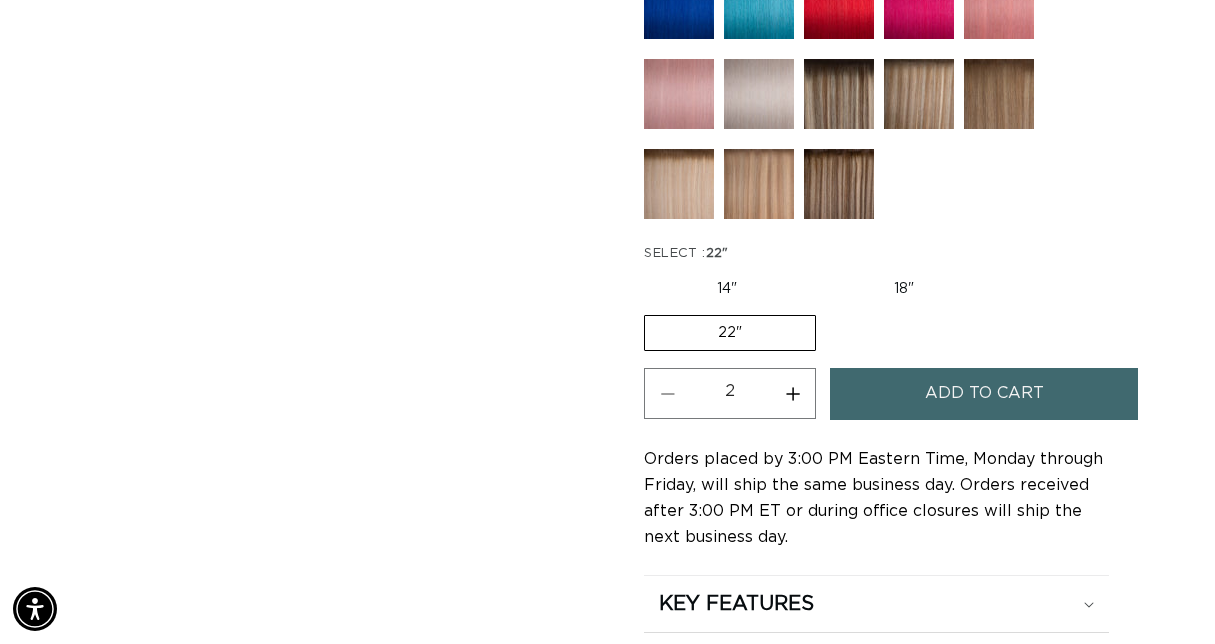 click on "Increase quantity for 4/22 Rooted - Tape In" at bounding box center [792, 393] 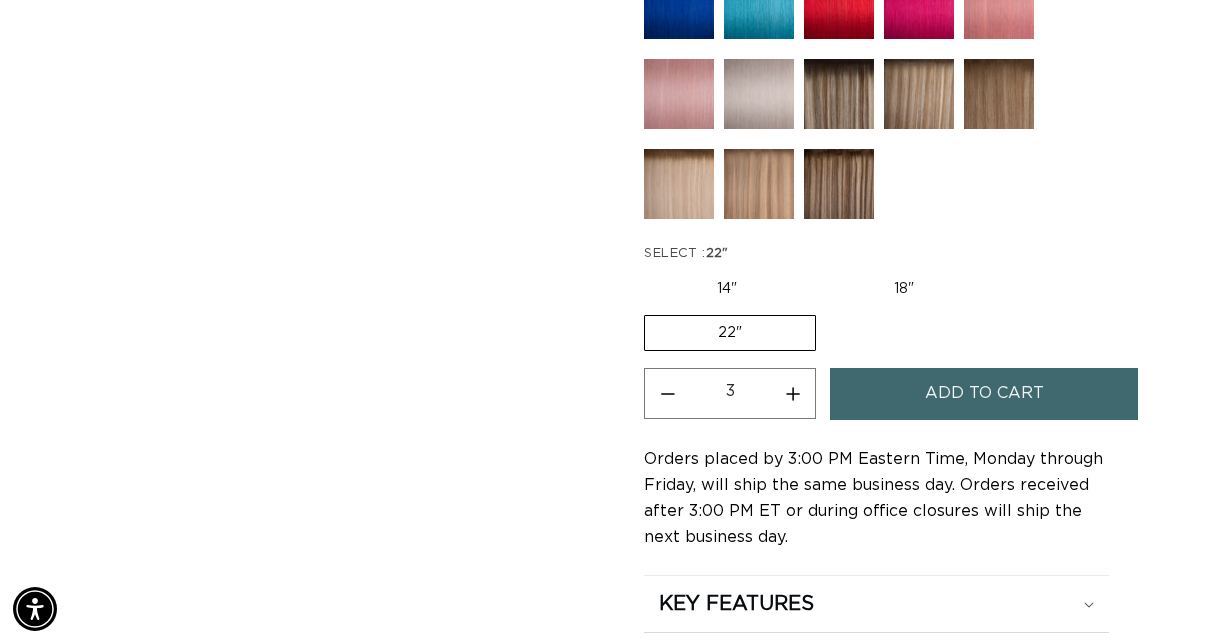 scroll, scrollTop: 0, scrollLeft: 2146, axis: horizontal 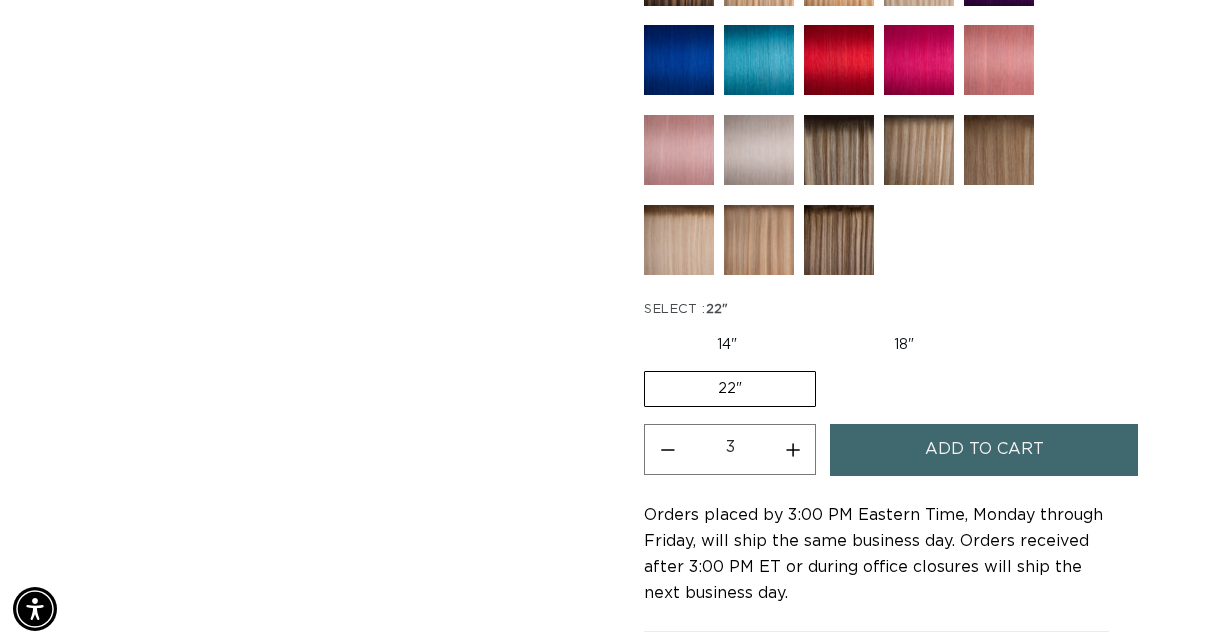 click on "Add to cart" at bounding box center (984, 449) 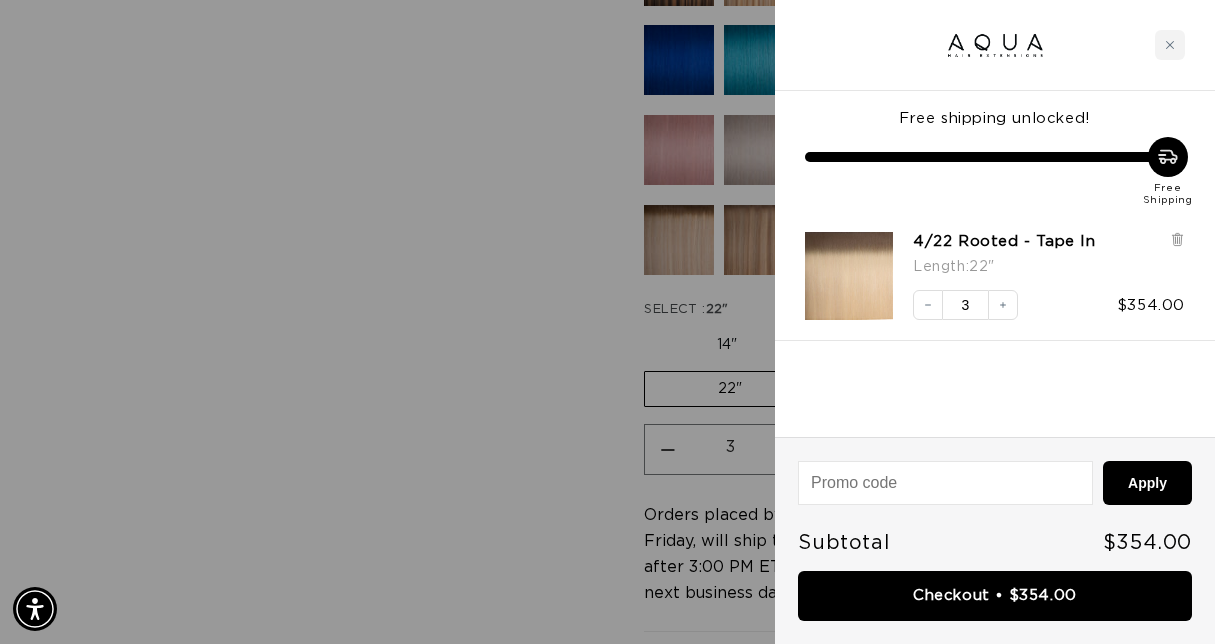 scroll, scrollTop: 0, scrollLeft: 2146, axis: horizontal 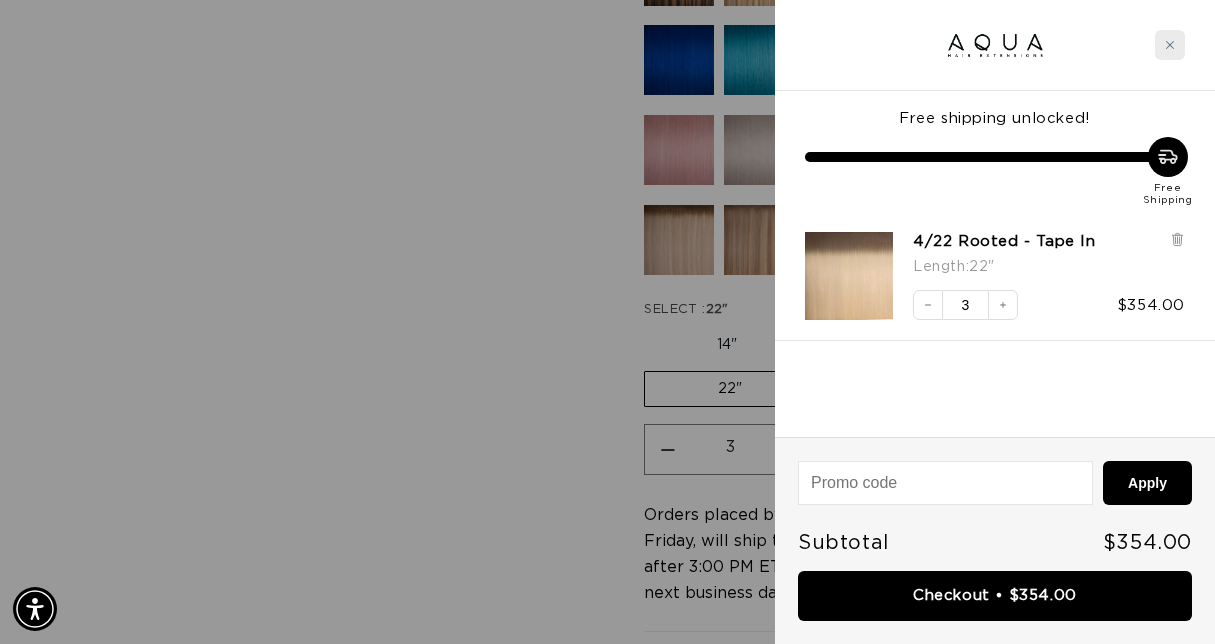 click at bounding box center [1170, 45] 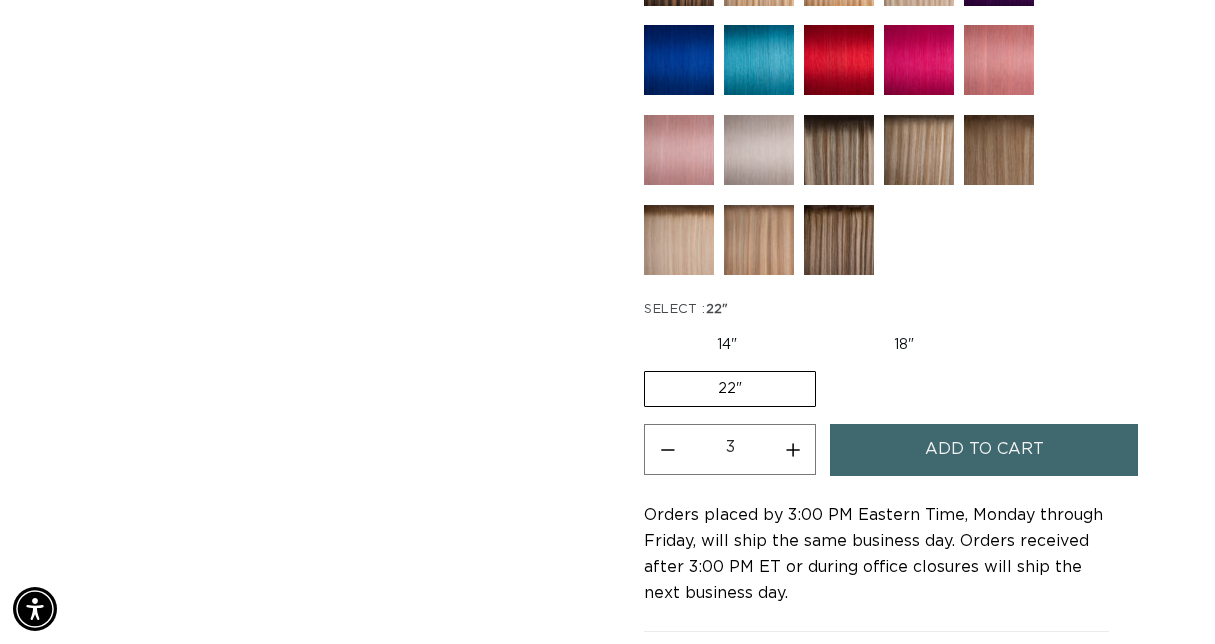 scroll, scrollTop: 0, scrollLeft: 0, axis: both 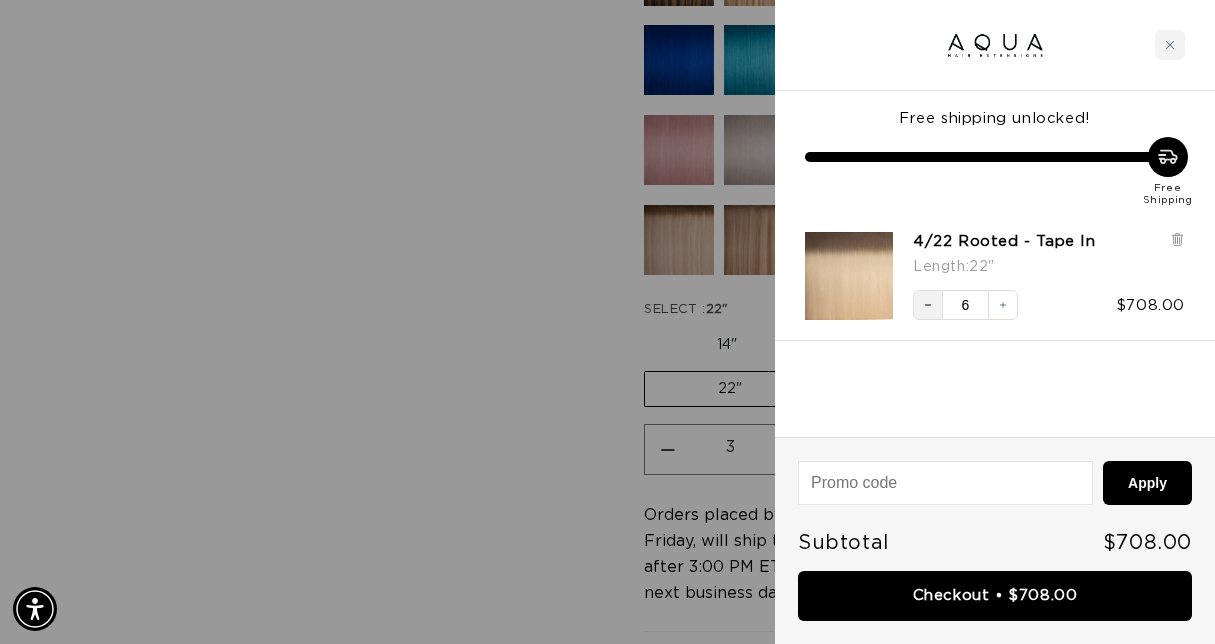 click on "Decrease quantity" at bounding box center [928, 305] 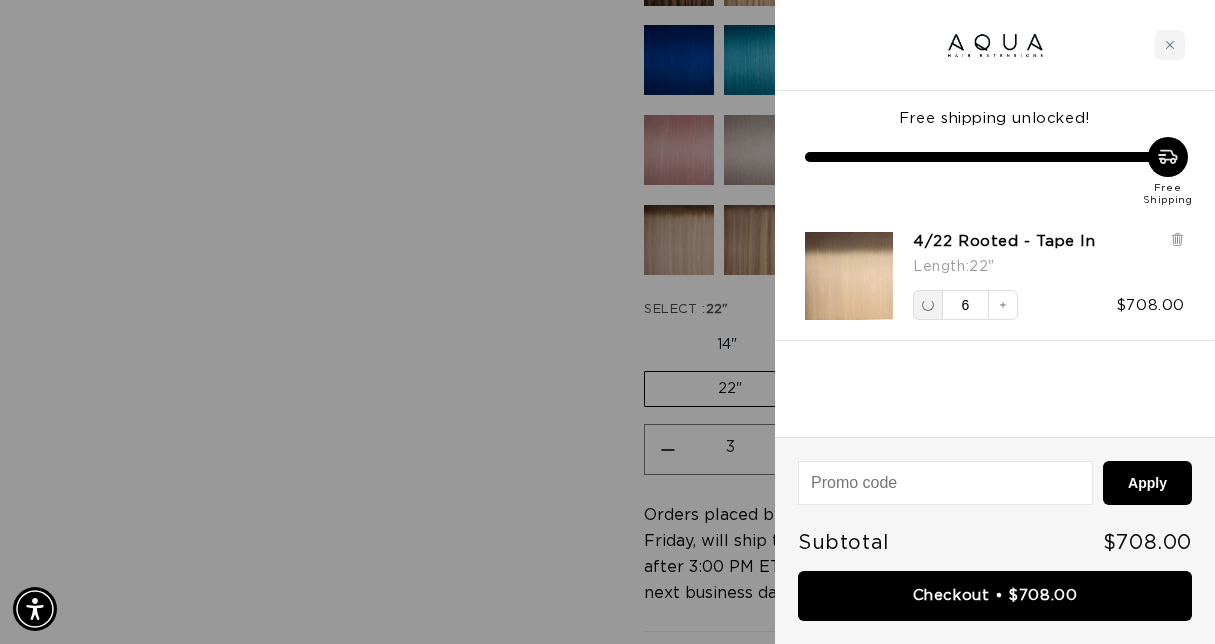 scroll, scrollTop: 0, scrollLeft: 2146, axis: horizontal 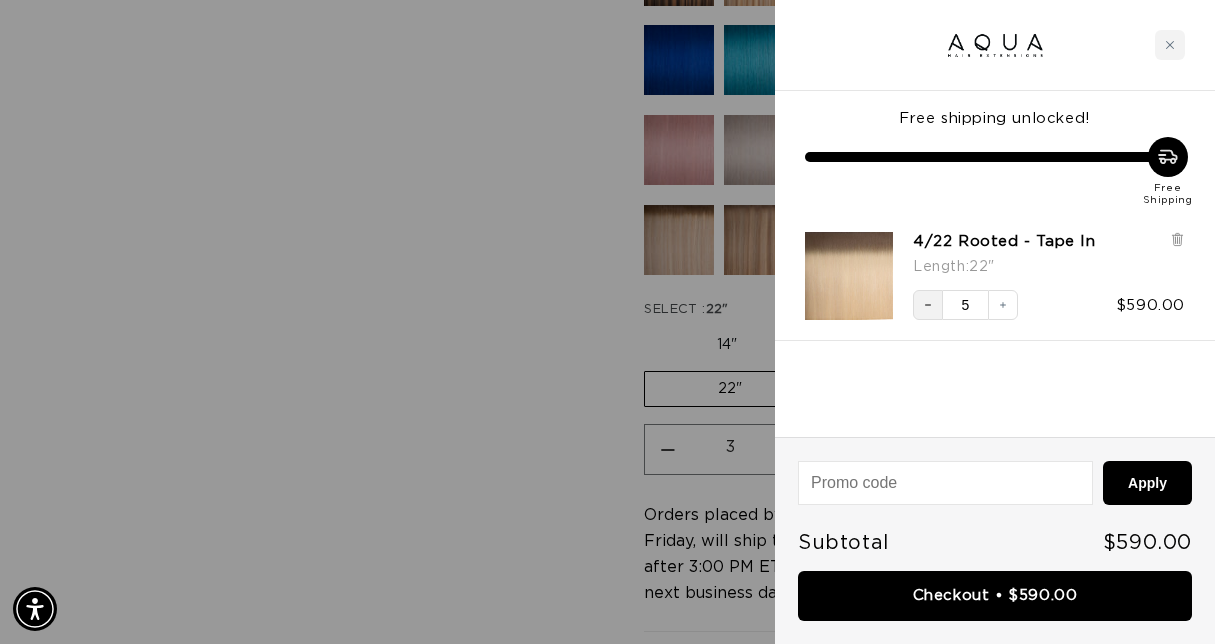 click on "Decrease quantity" at bounding box center (928, 305) 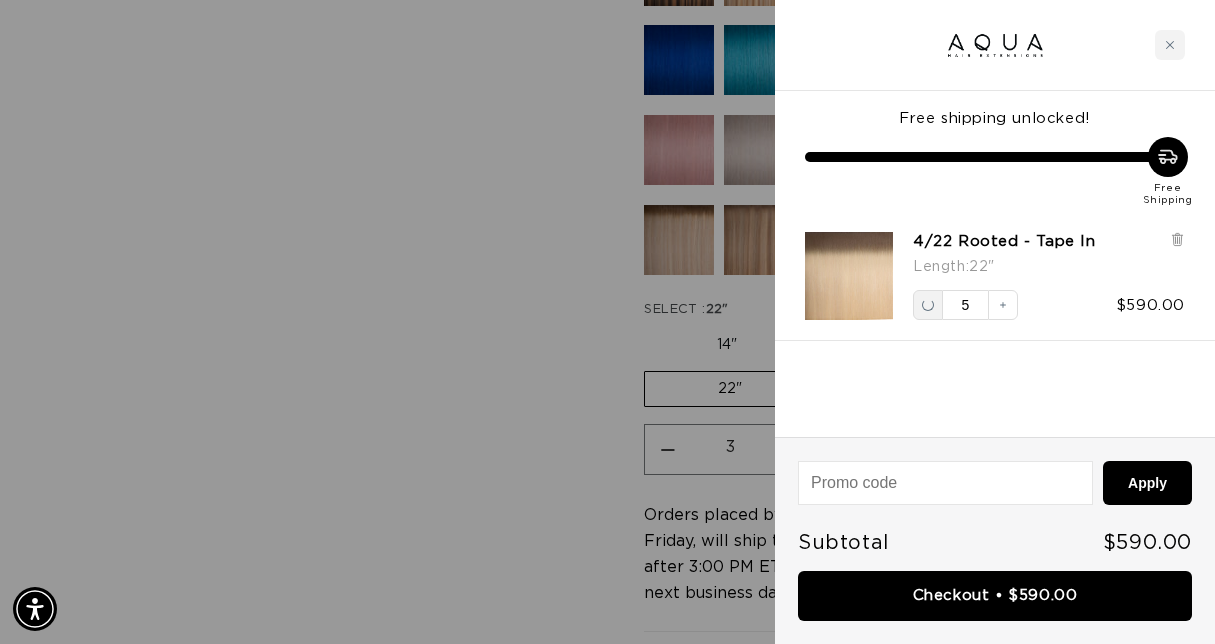scroll, scrollTop: 0, scrollLeft: 0, axis: both 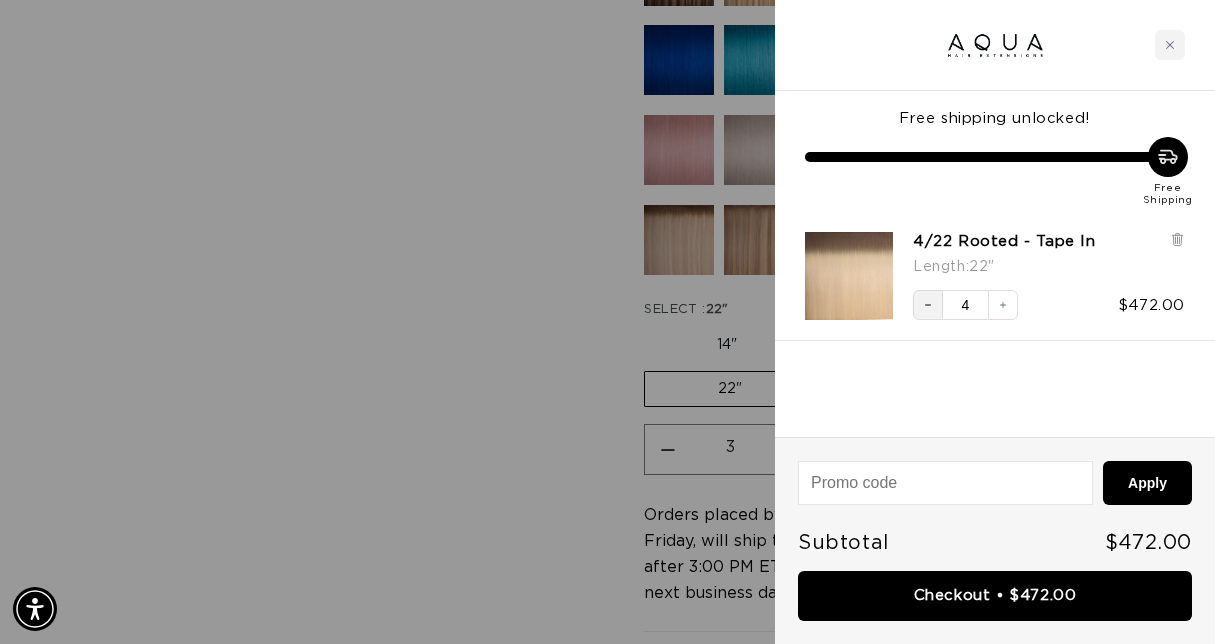 click on "Decrease quantity" at bounding box center (928, 305) 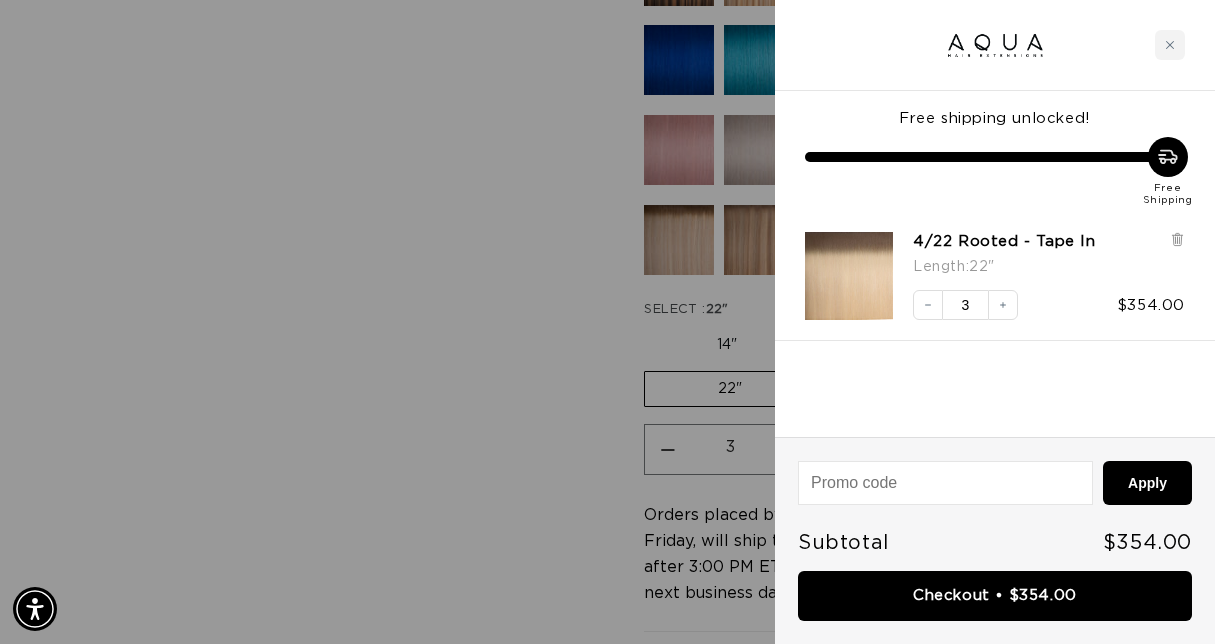 scroll, scrollTop: 0, scrollLeft: 0, axis: both 